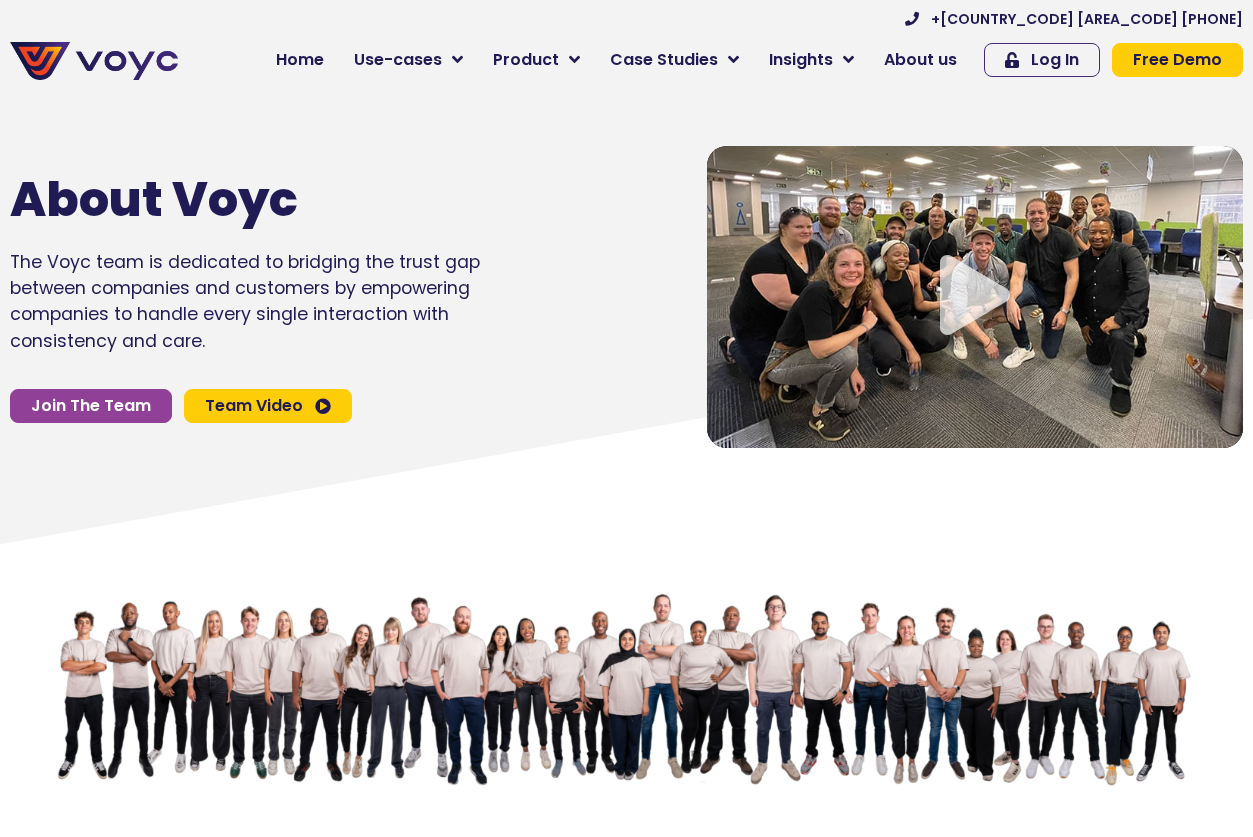 scroll, scrollTop: 0, scrollLeft: 0, axis: both 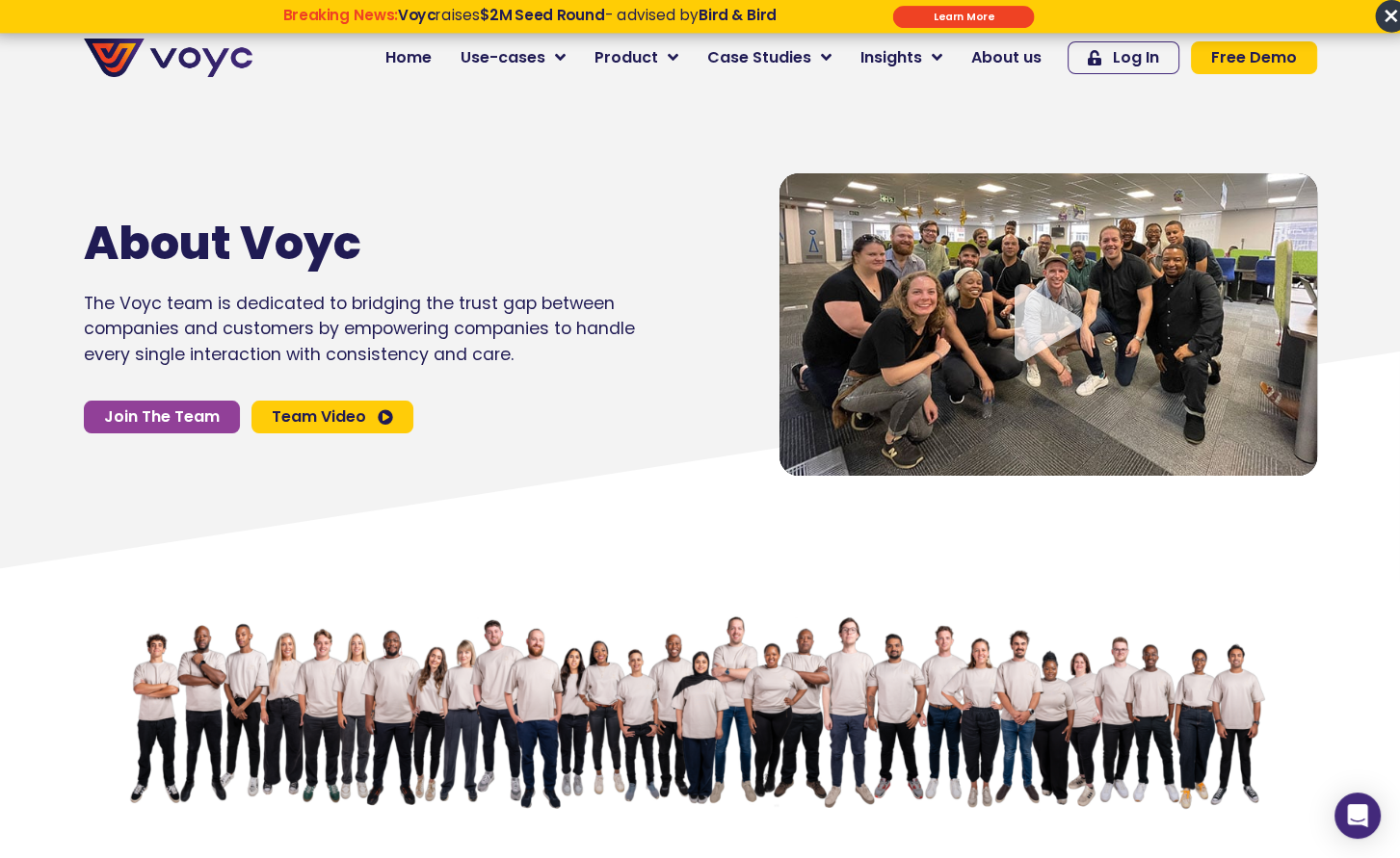 click on "×" at bounding box center [1391, 16] 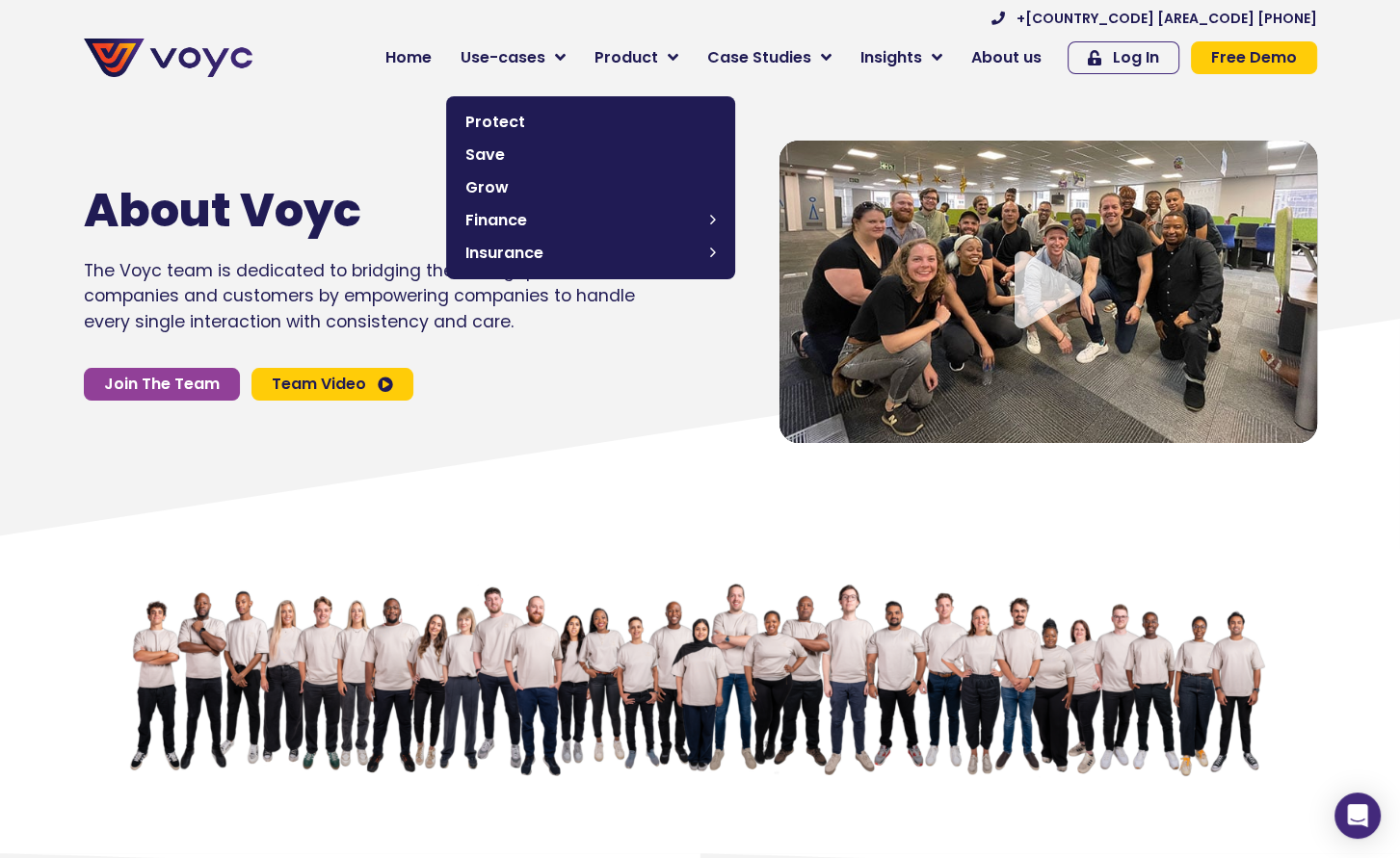 click at bounding box center (560, 58) 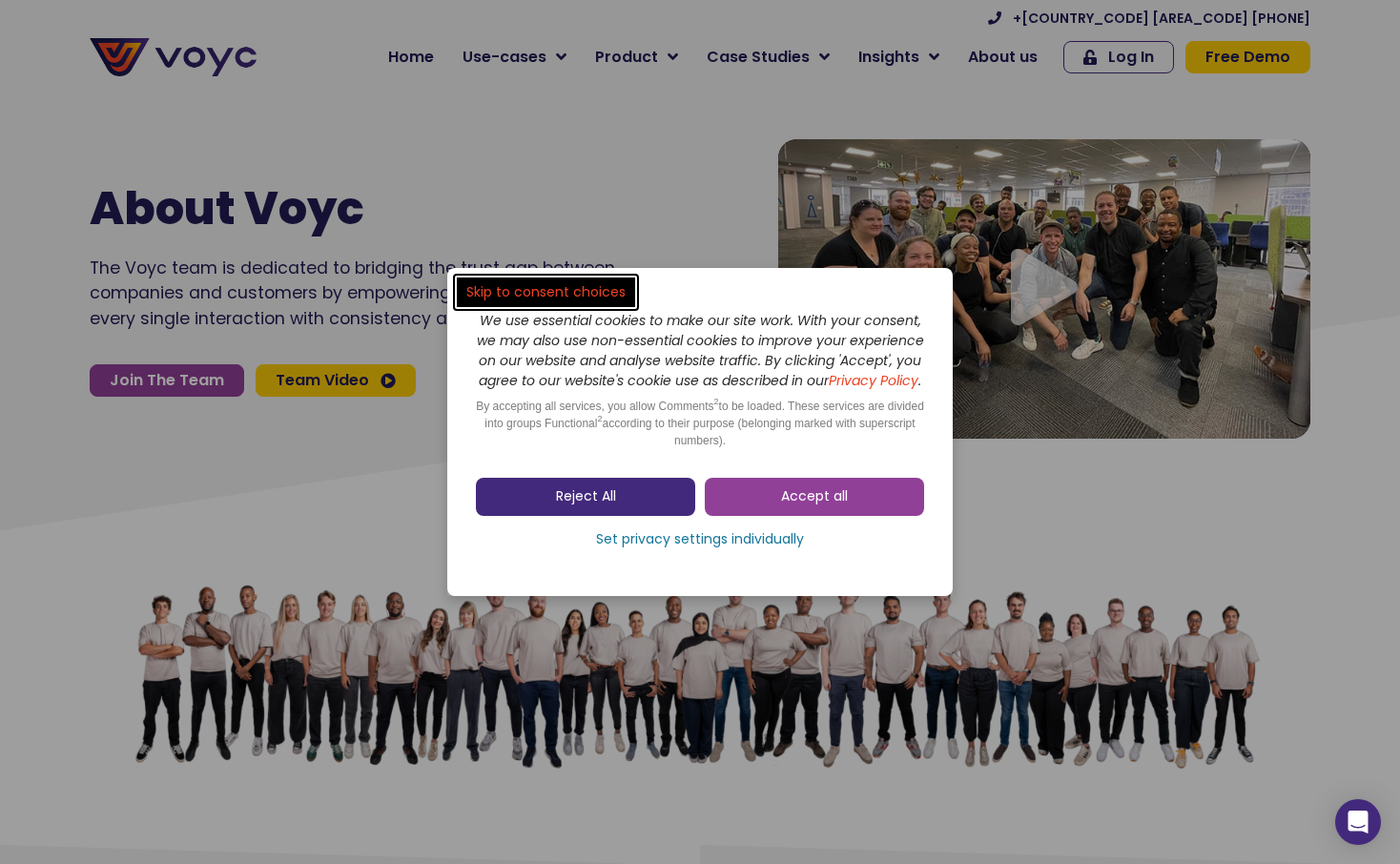 click on "Reject All" at bounding box center [586, 497] 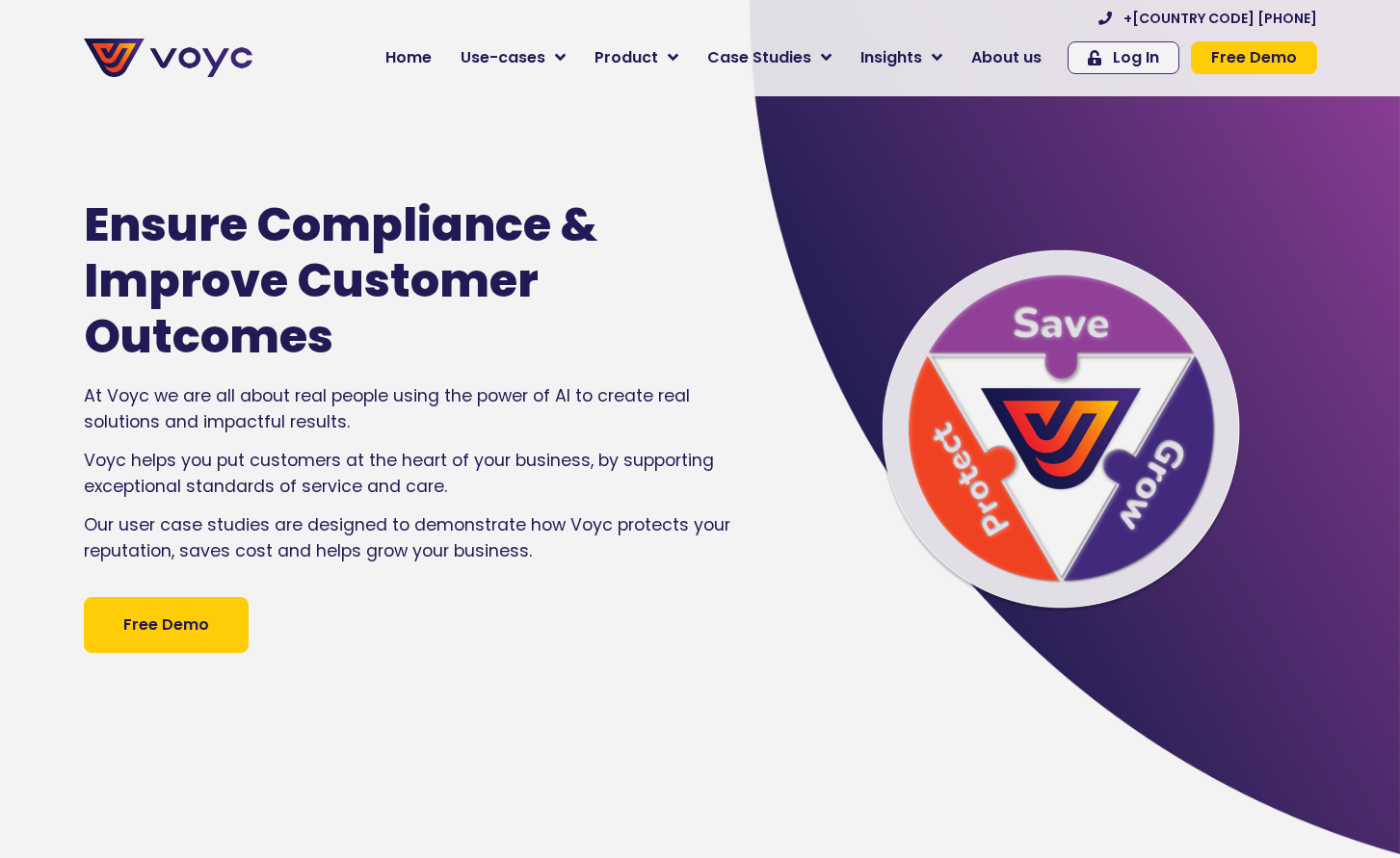 scroll, scrollTop: 0, scrollLeft: 0, axis: both 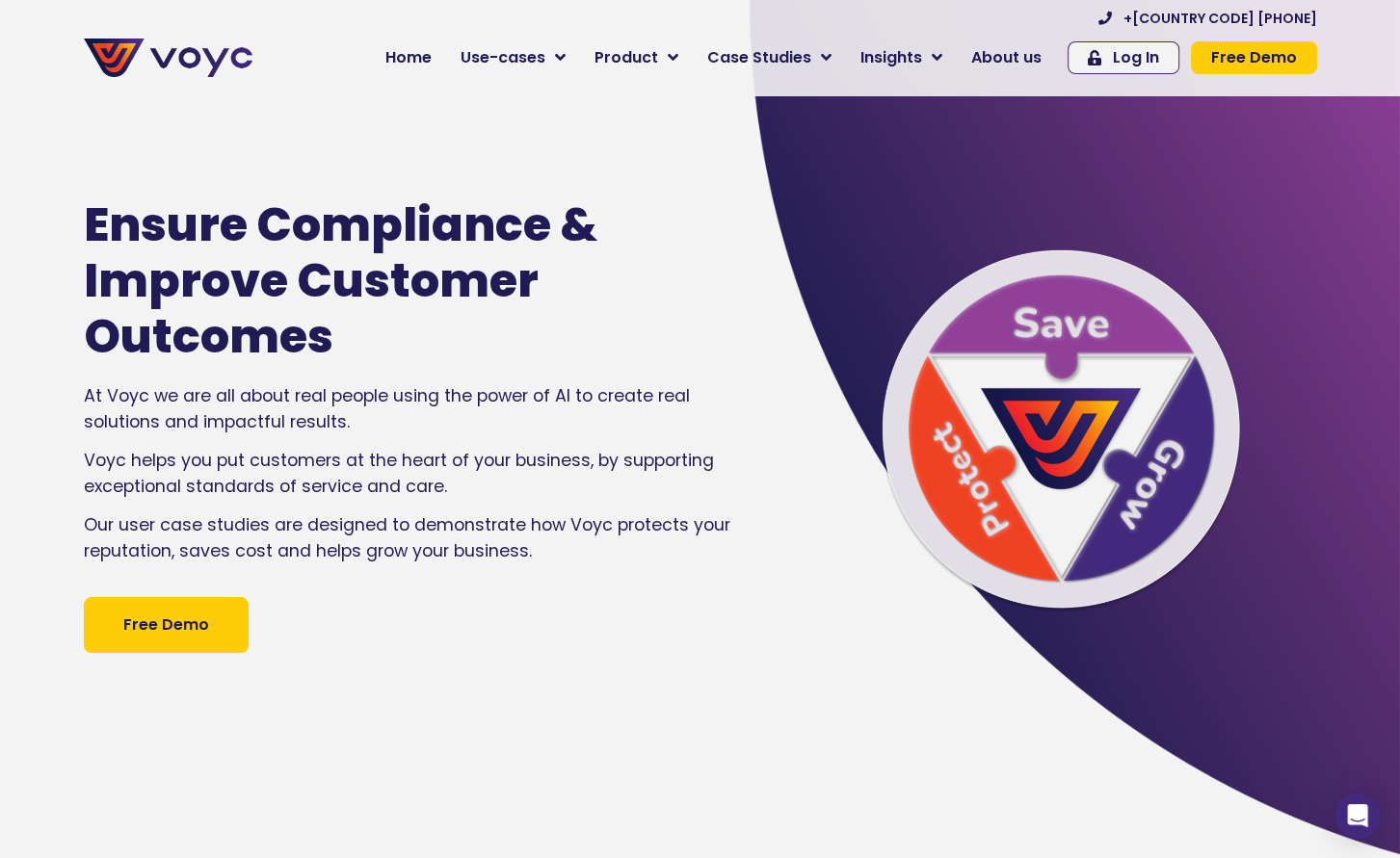 click on "About us" at bounding box center [1006, 58] 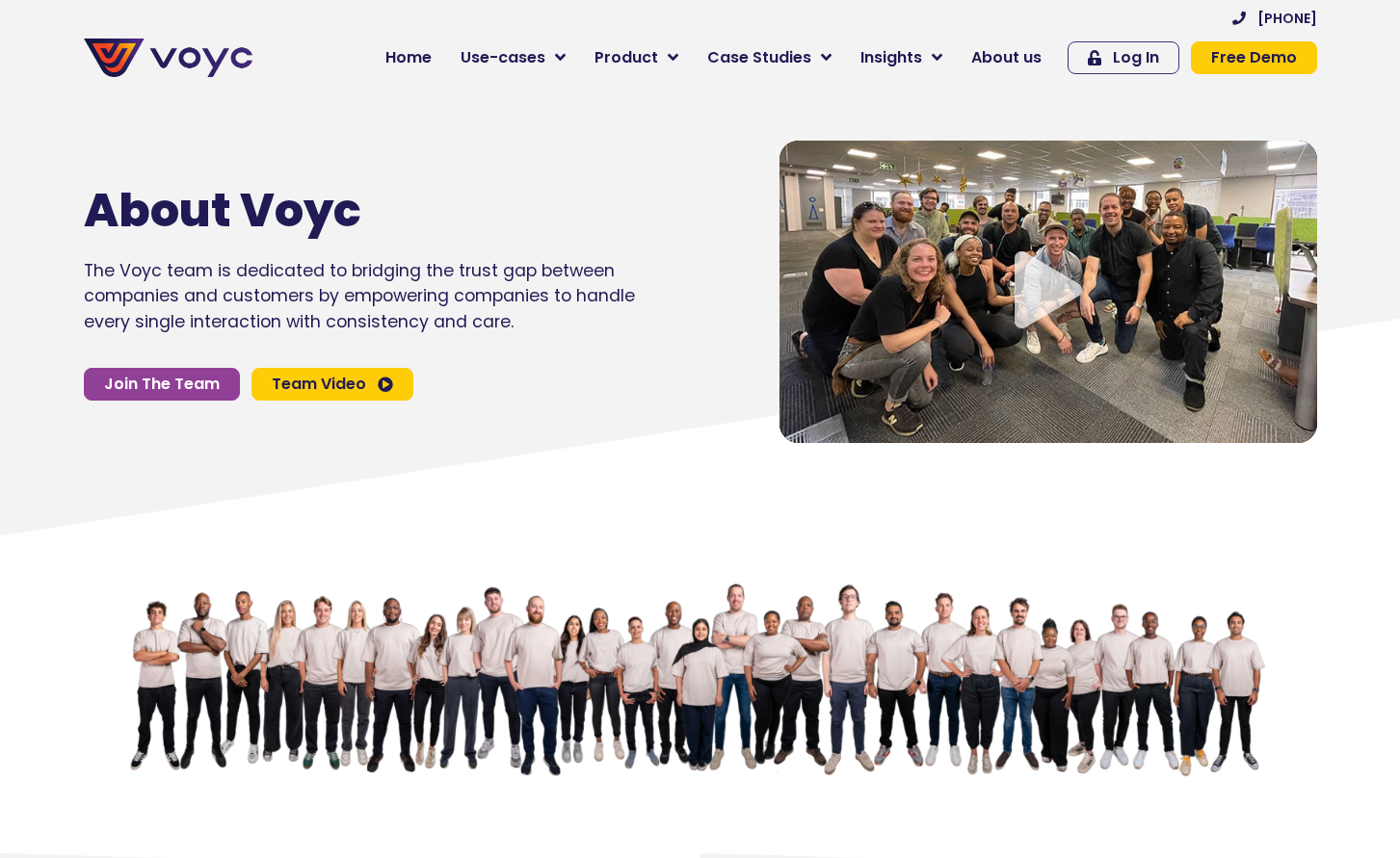 scroll, scrollTop: 0, scrollLeft: 0, axis: both 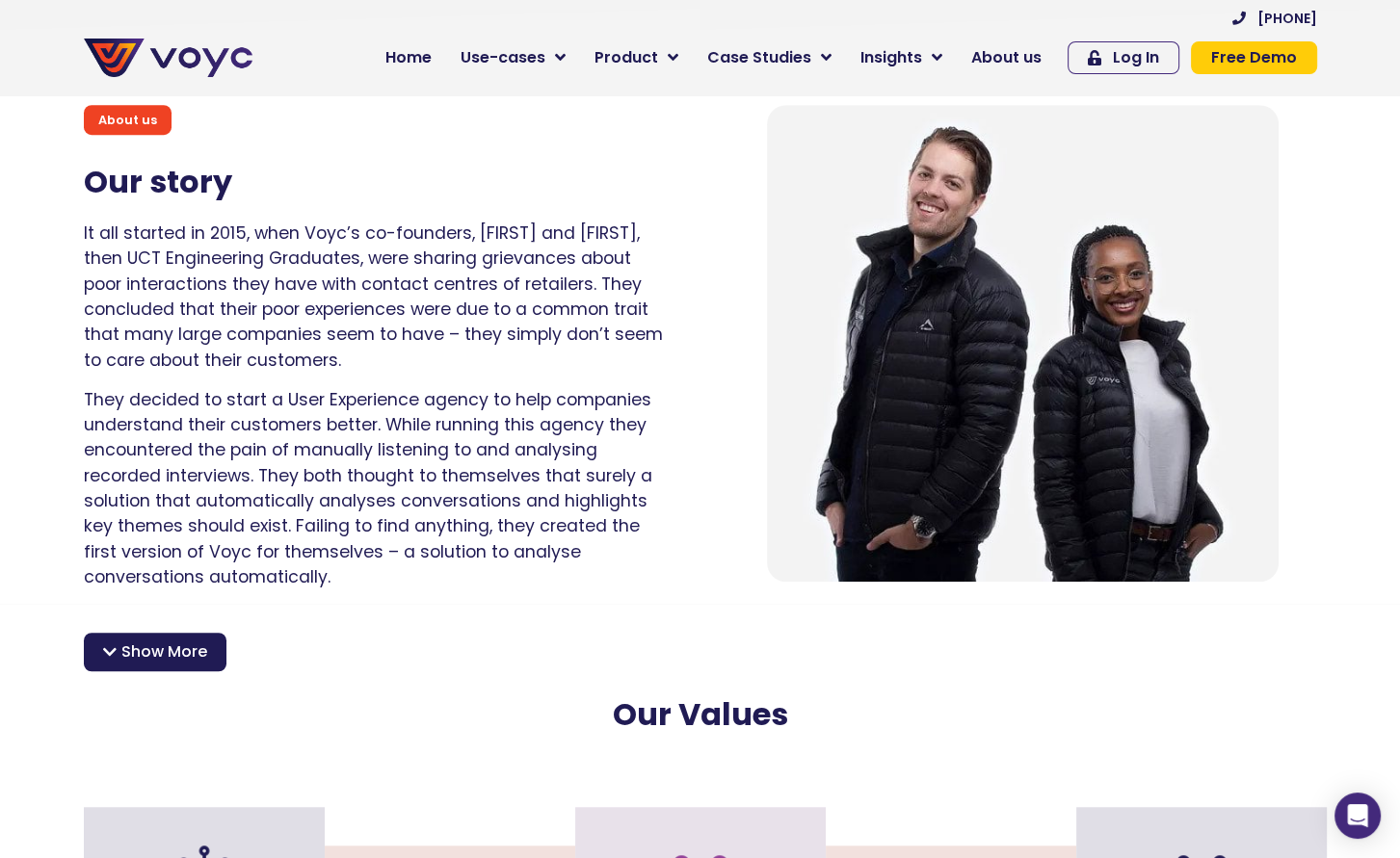 drag, startPoint x: 356, startPoint y: 358, endPoint x: 400, endPoint y: 585, distance: 231.225 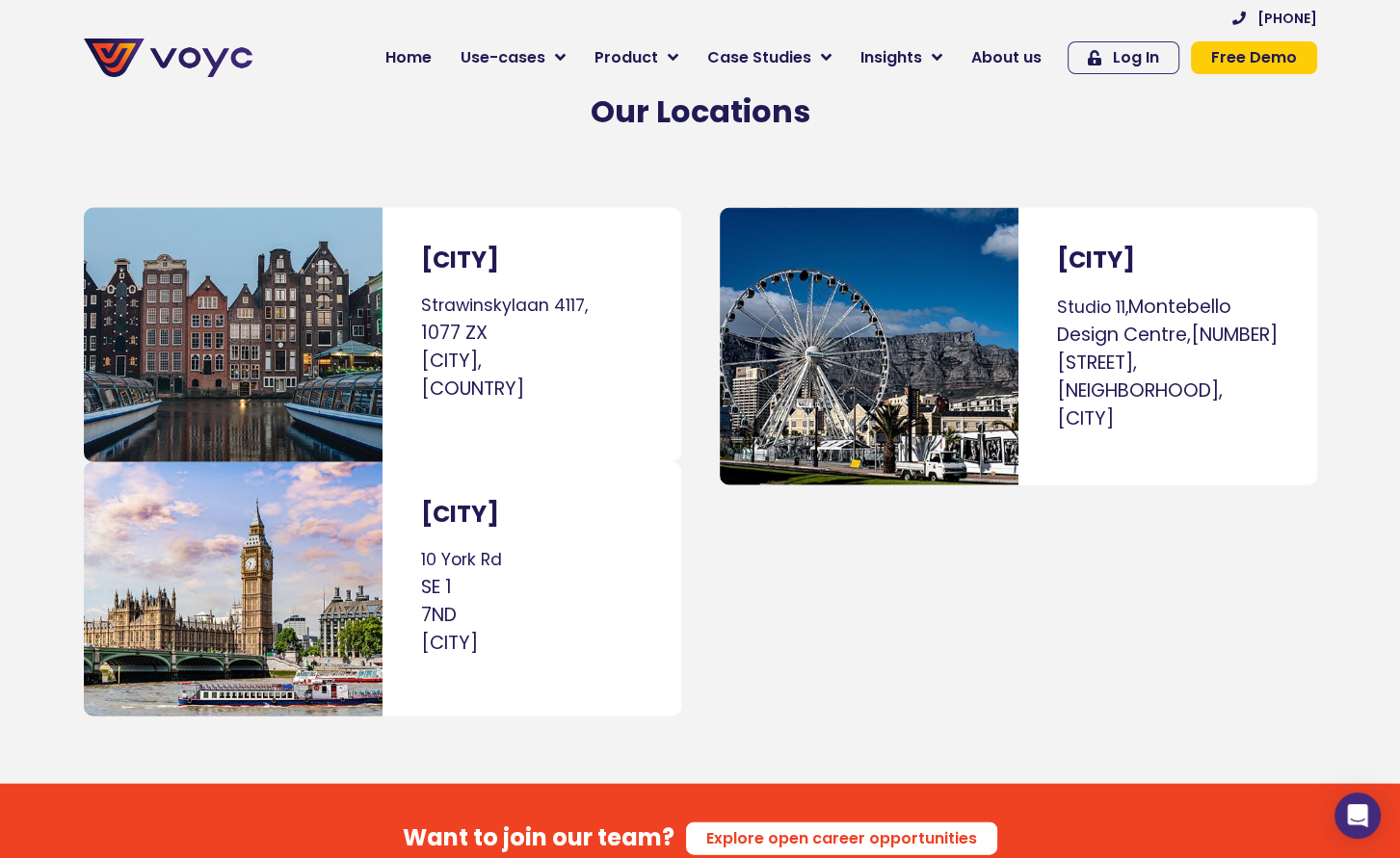 scroll, scrollTop: 11363, scrollLeft: 0, axis: vertical 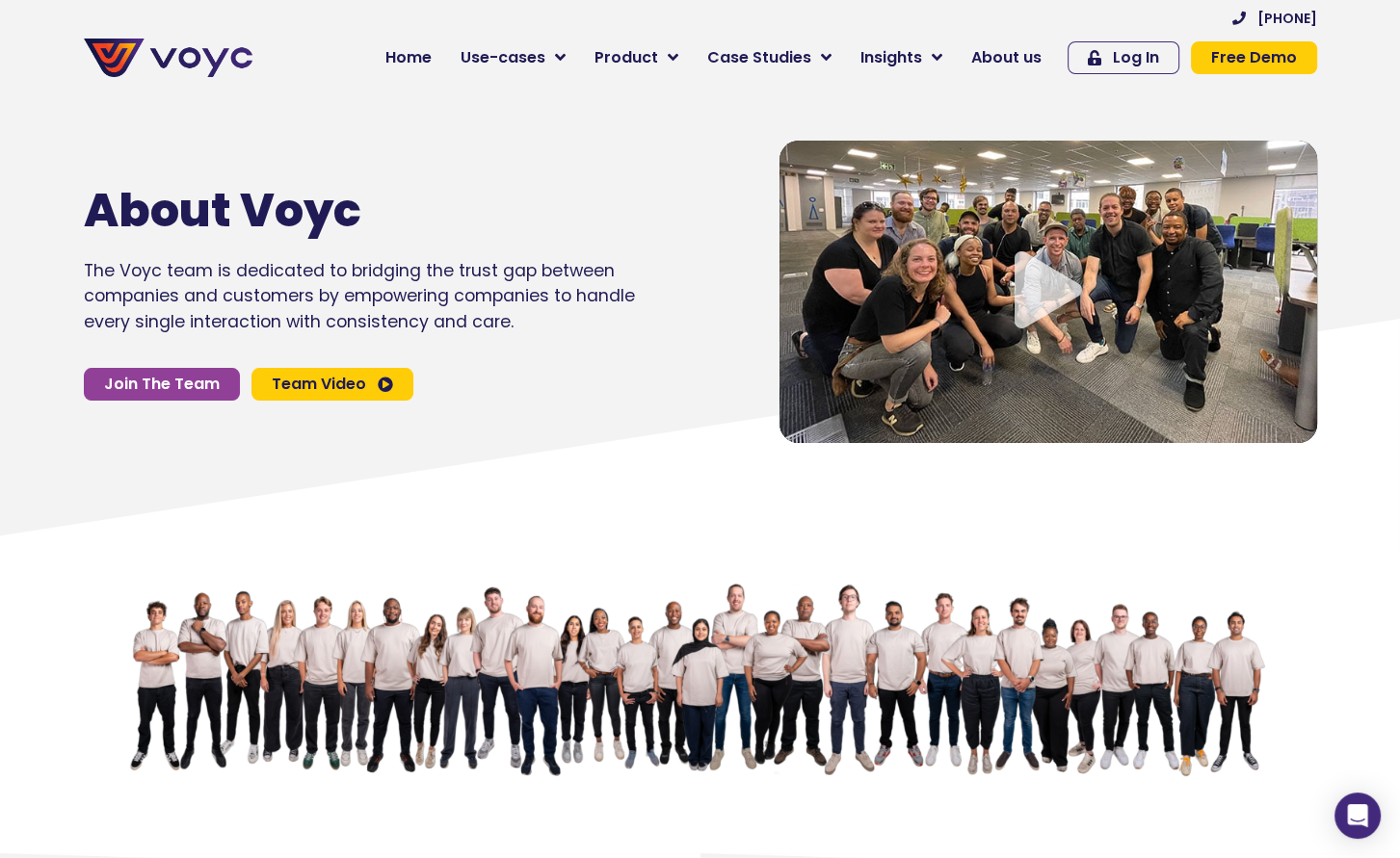 drag, startPoint x: 180, startPoint y: 741, endPoint x: 204, endPoint y: 87, distance: 654.4402 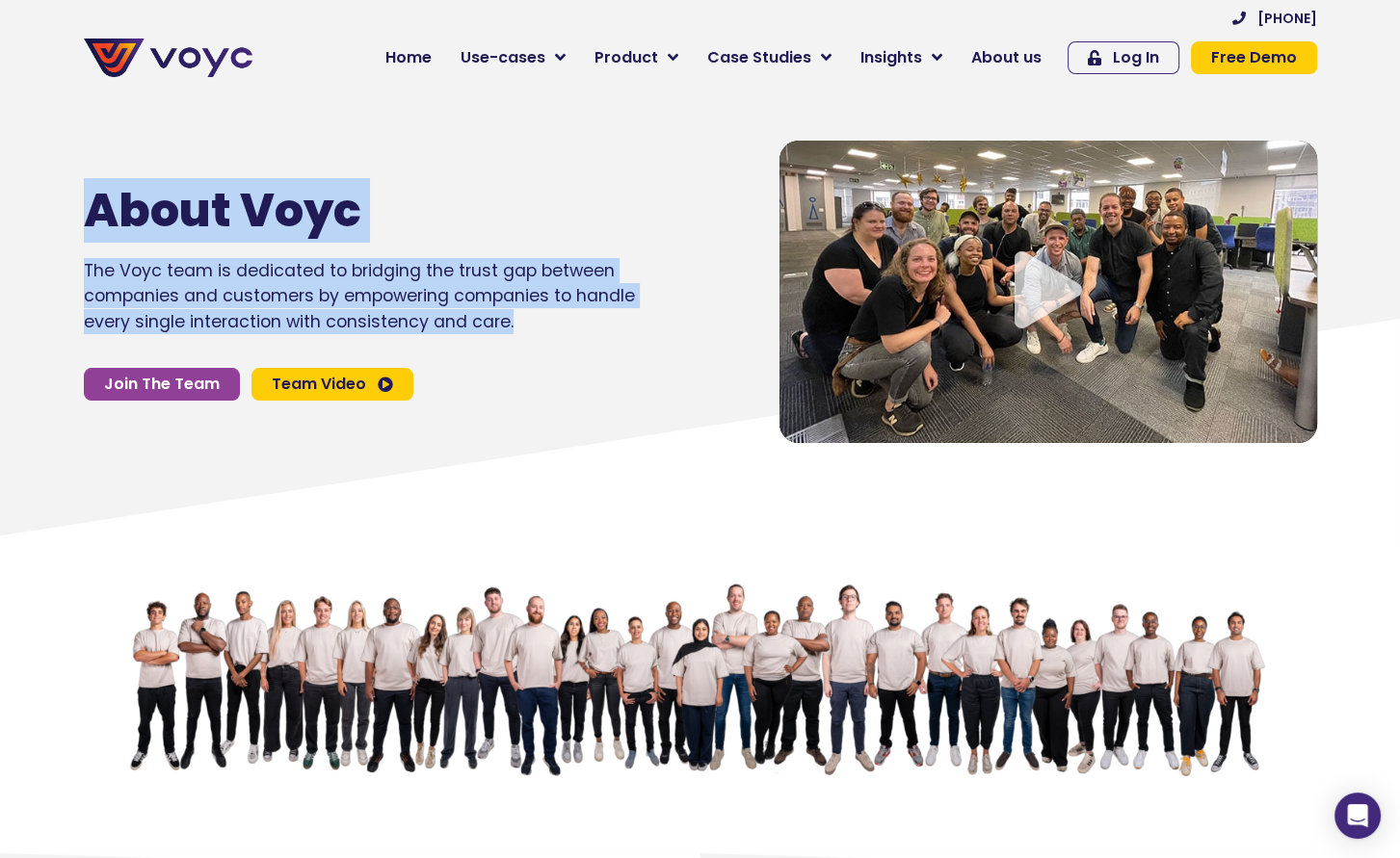 drag, startPoint x: 94, startPoint y: 211, endPoint x: 581, endPoint y: 326, distance: 500.39384 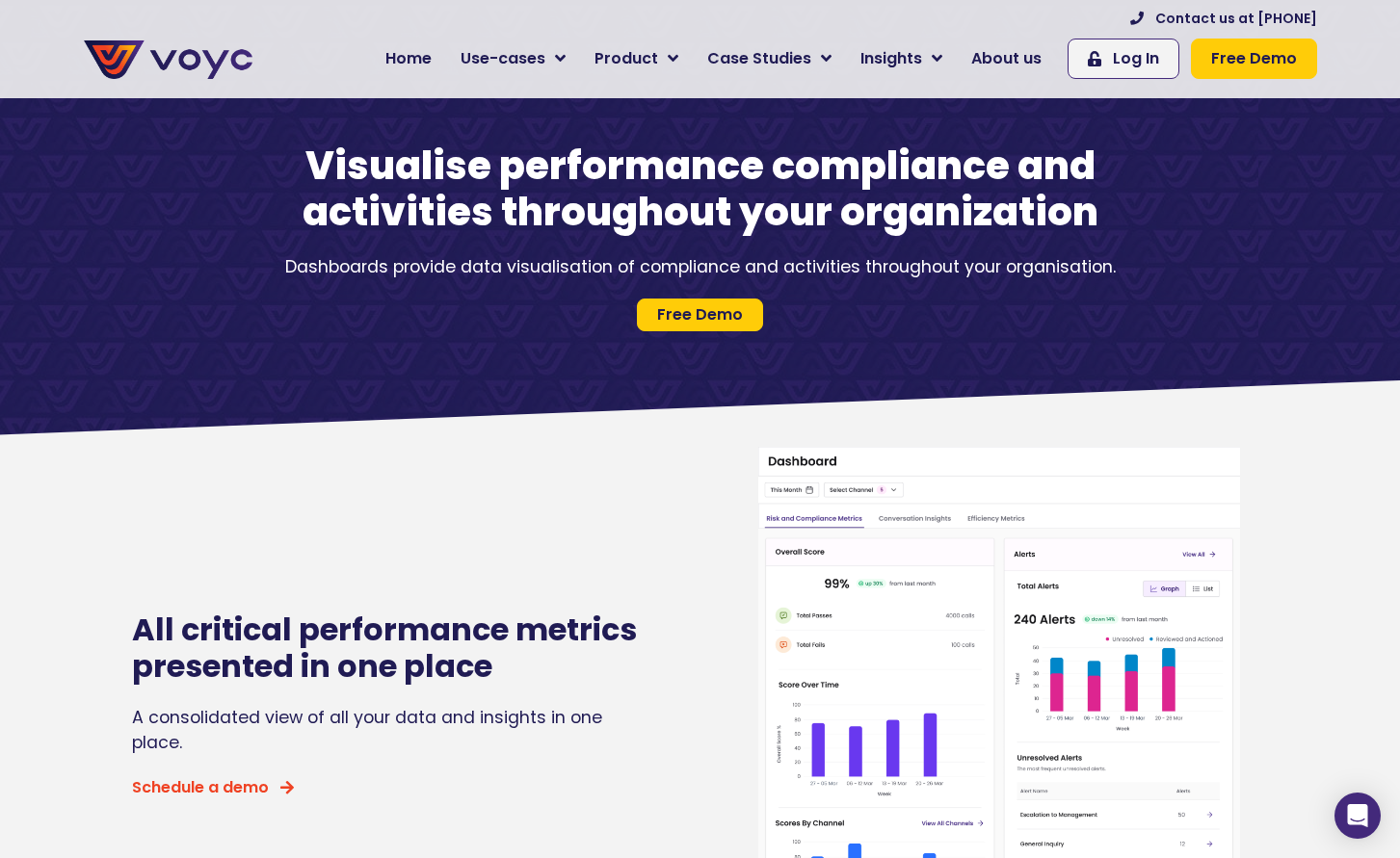 scroll, scrollTop: 0, scrollLeft: 0, axis: both 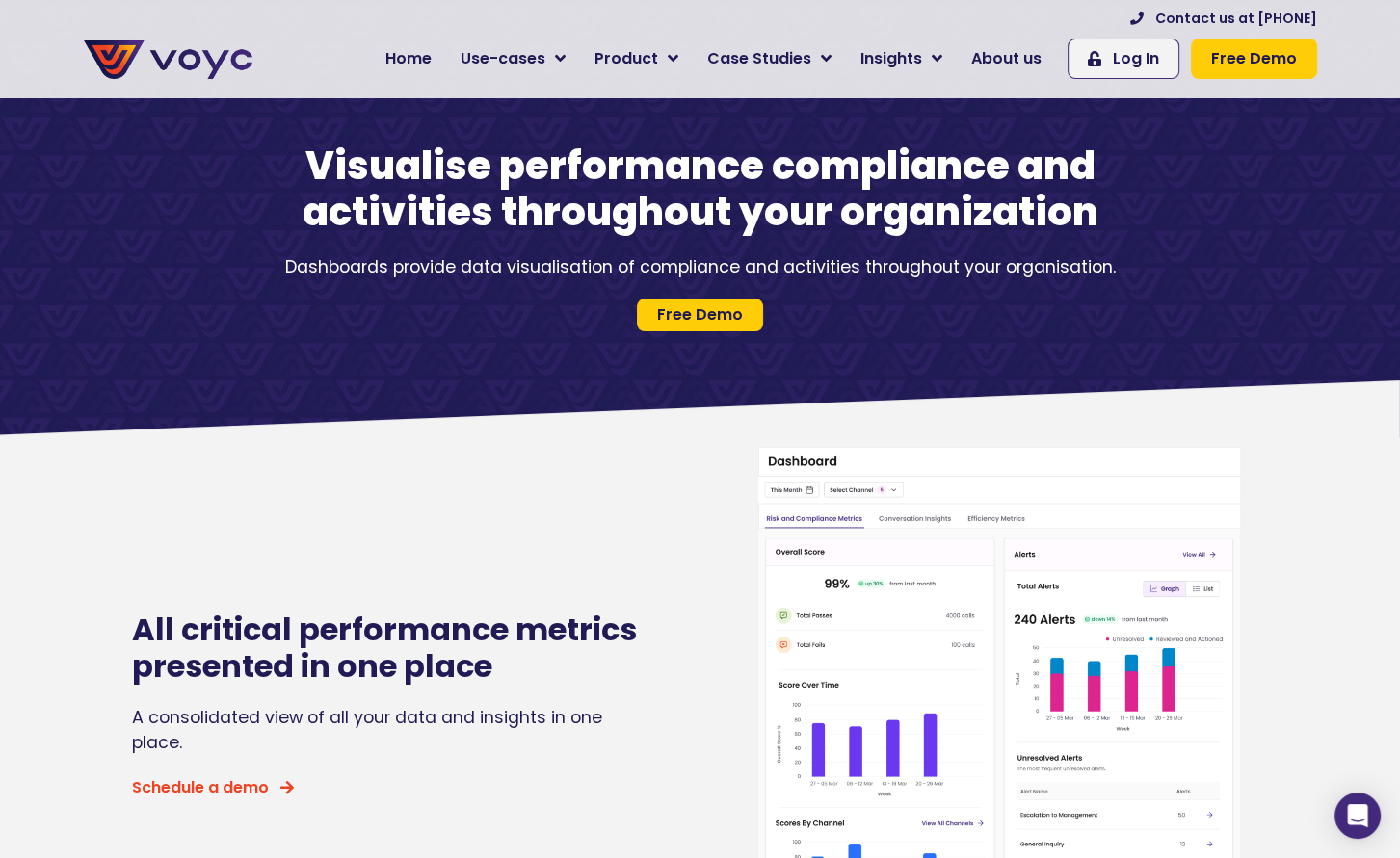 drag, startPoint x: 0, startPoint y: 0, endPoint x: 92, endPoint y: 513, distance: 521.1842 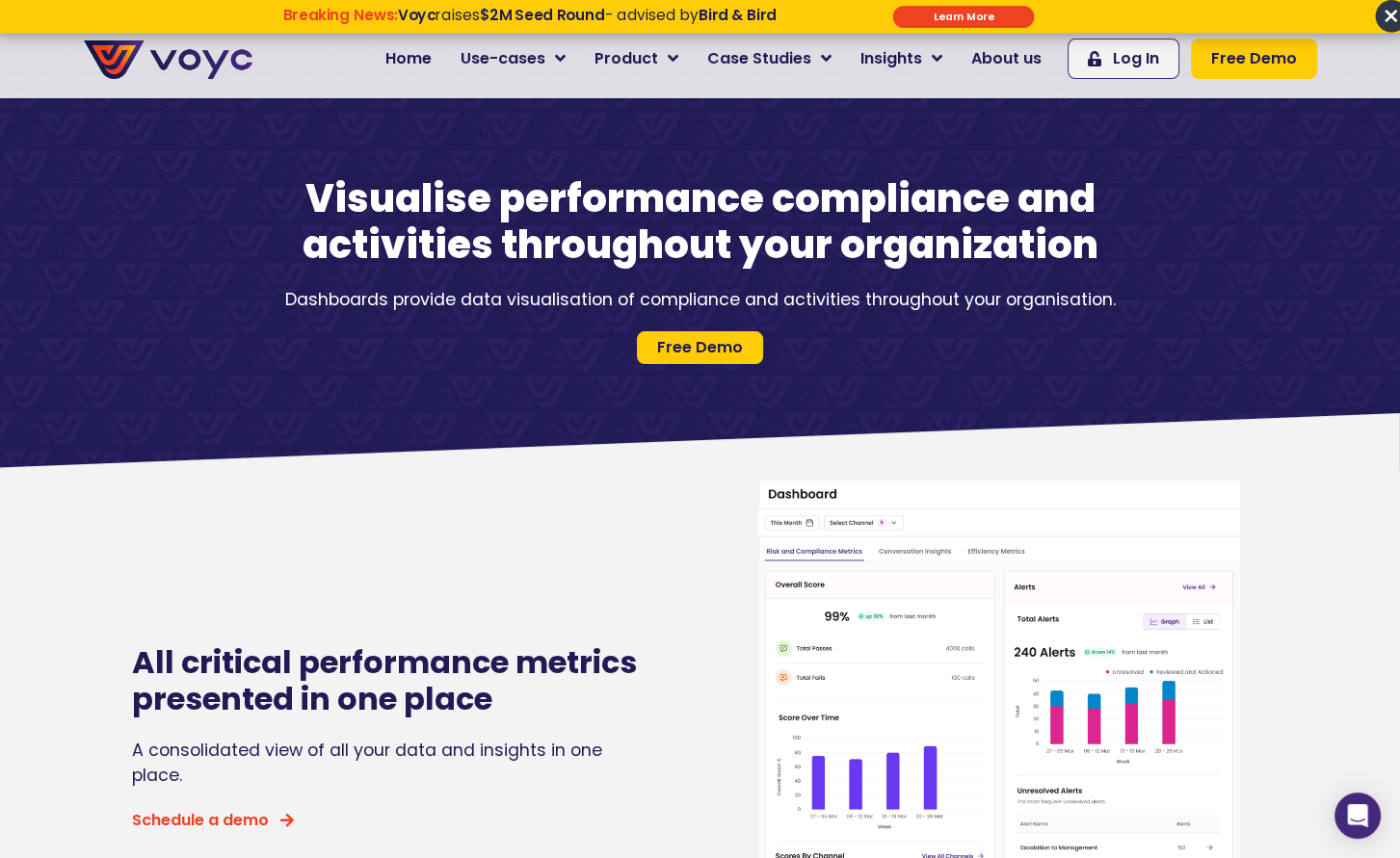 click on "×" at bounding box center (1391, 16) 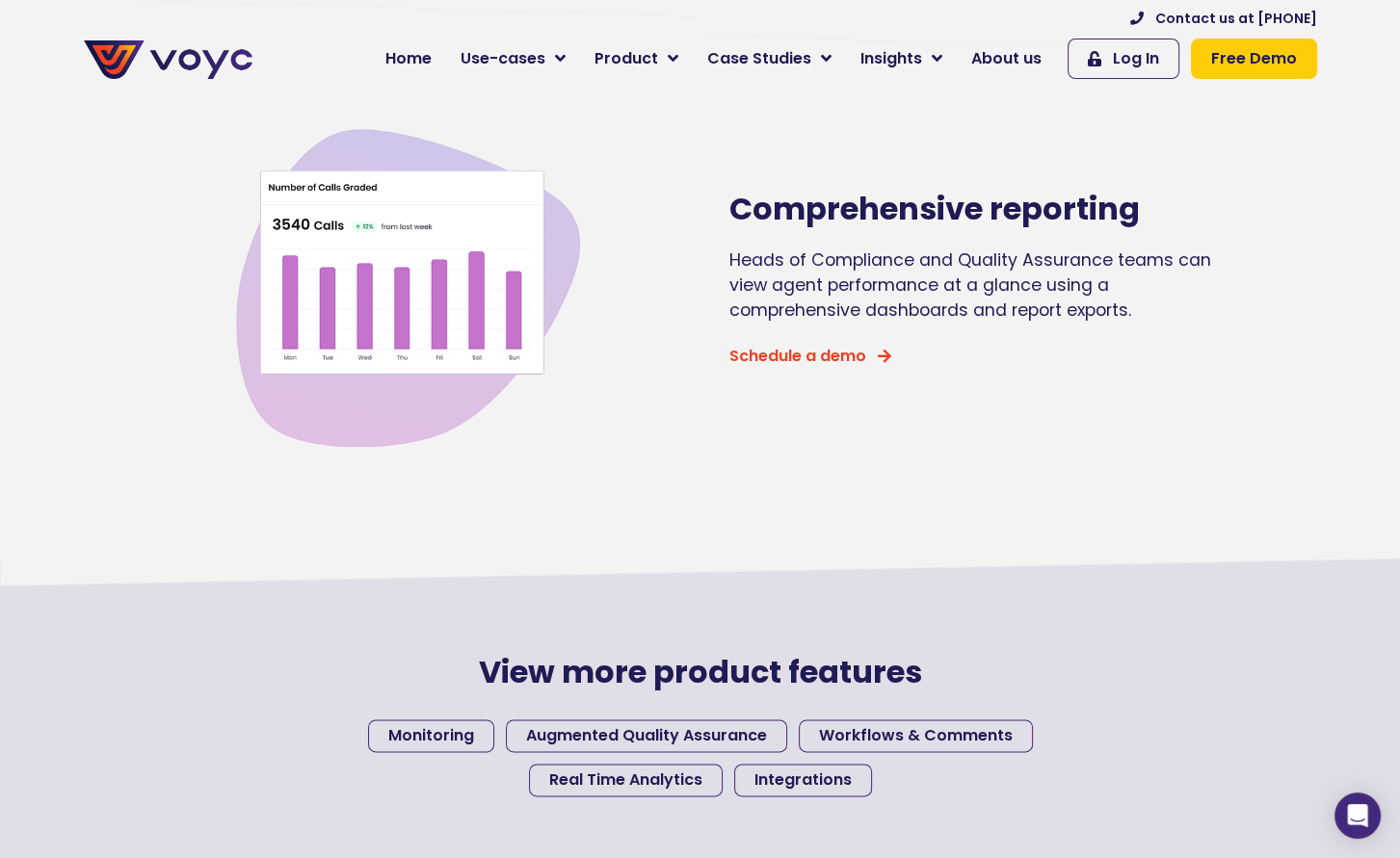 scroll, scrollTop: 2215, scrollLeft: 0, axis: vertical 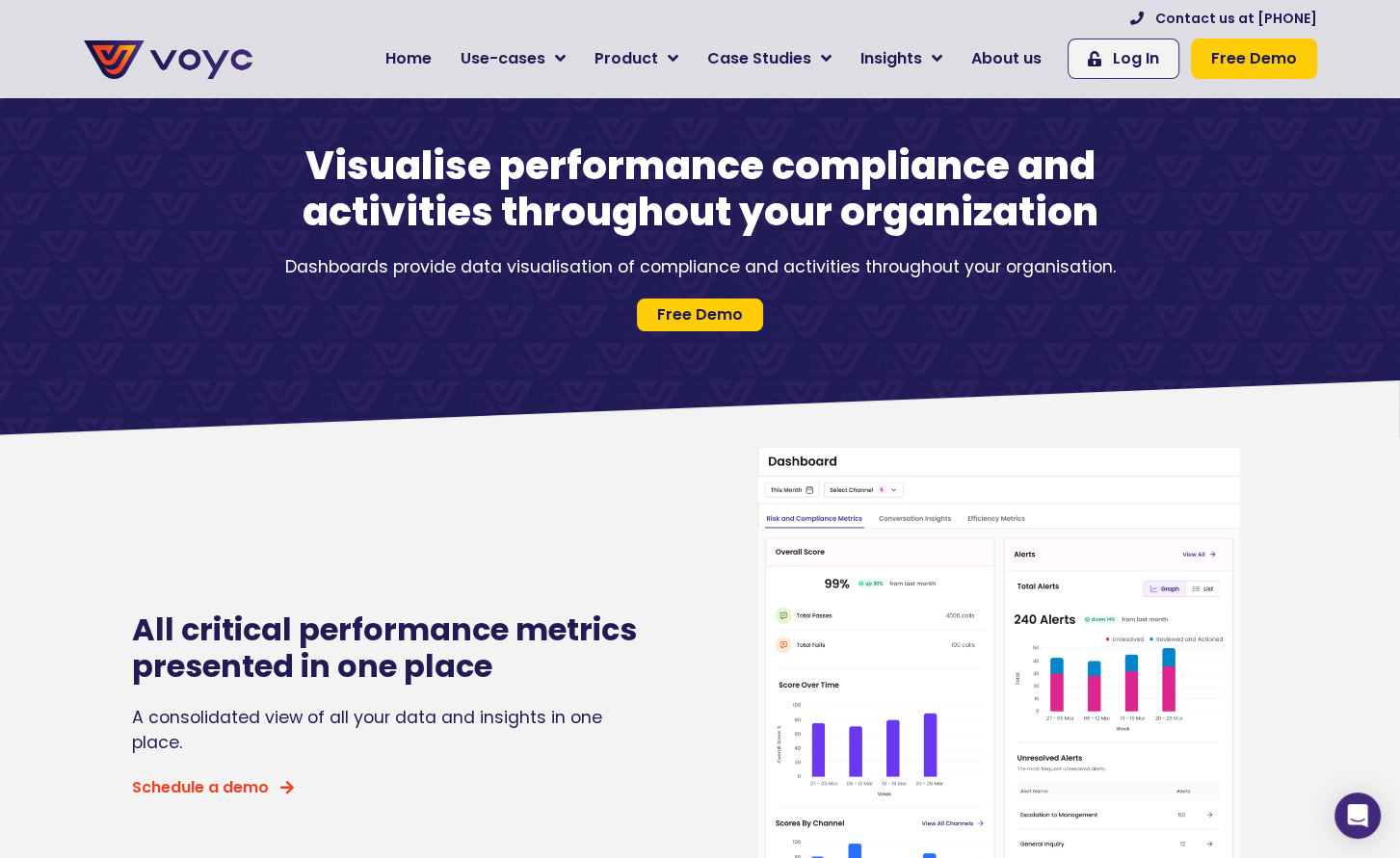 drag, startPoint x: 775, startPoint y: 429, endPoint x: 427, endPoint y: -113, distance: 644.1025 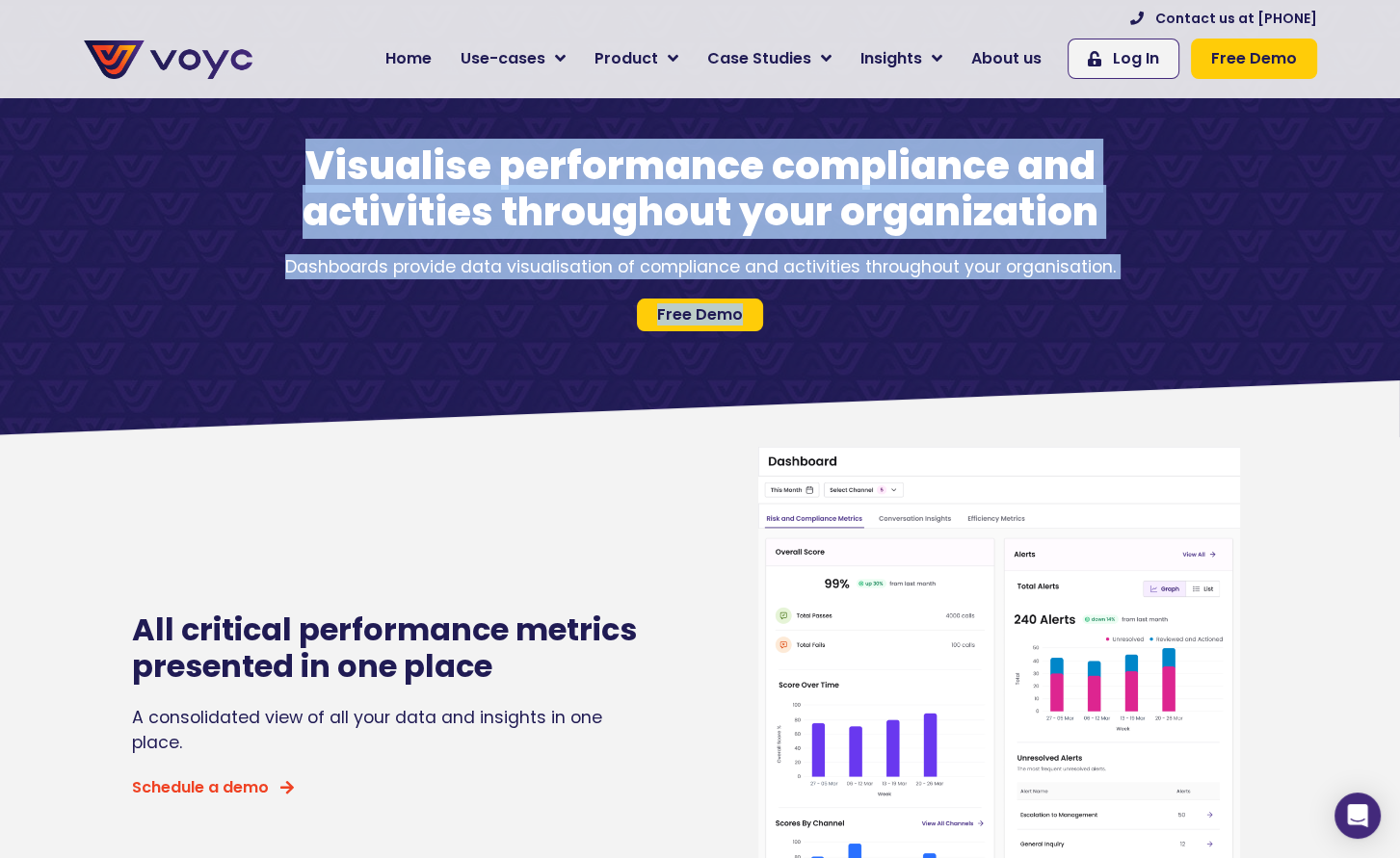 drag, startPoint x: 288, startPoint y: 170, endPoint x: 898, endPoint y: 334, distance: 631.6613 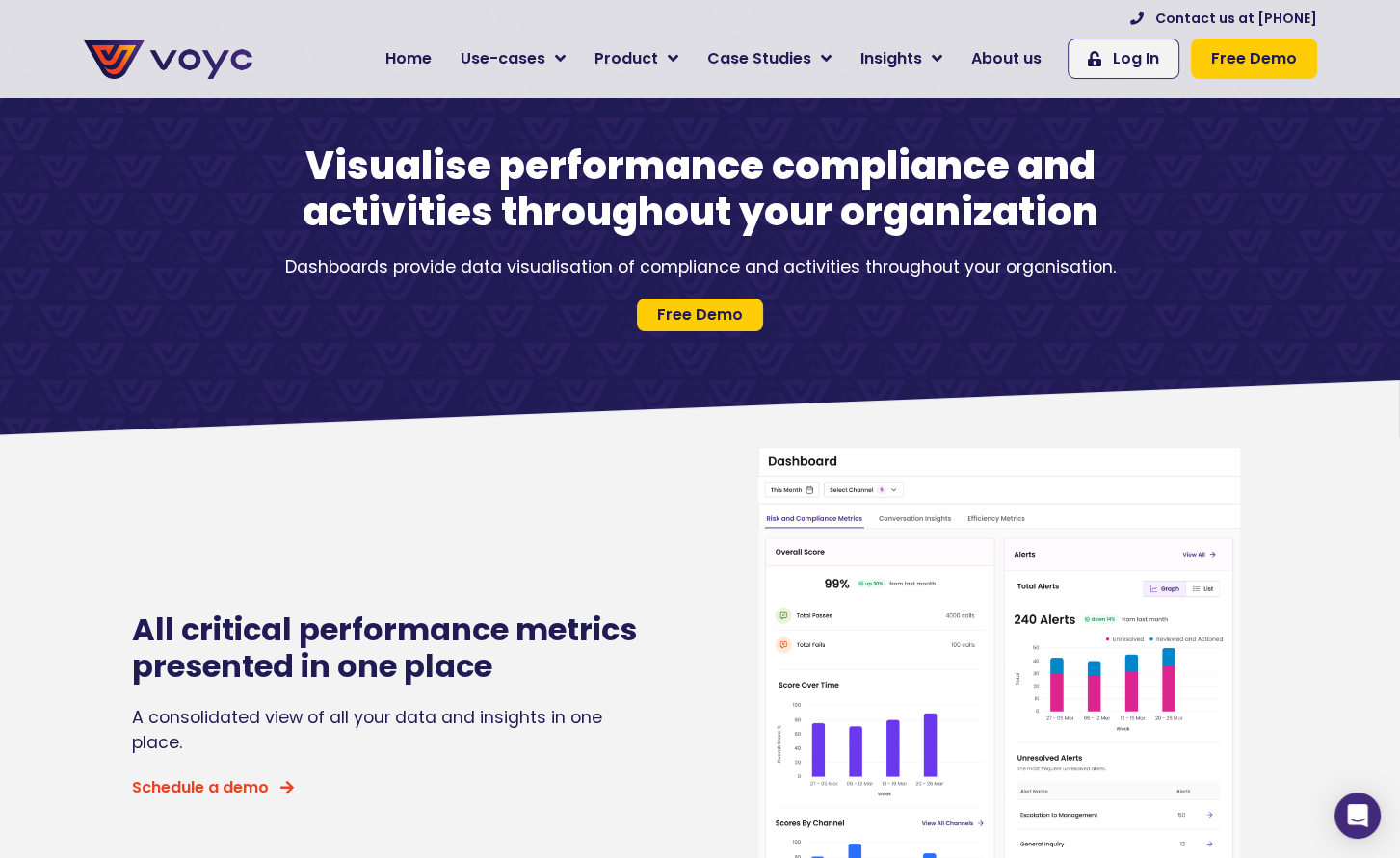 click on "Visualise performance compliance and activities throughout your organization
Dashboards provide data visualisation of compliance and activities throughout your organisation.
Free Demo" at bounding box center (700, 237) 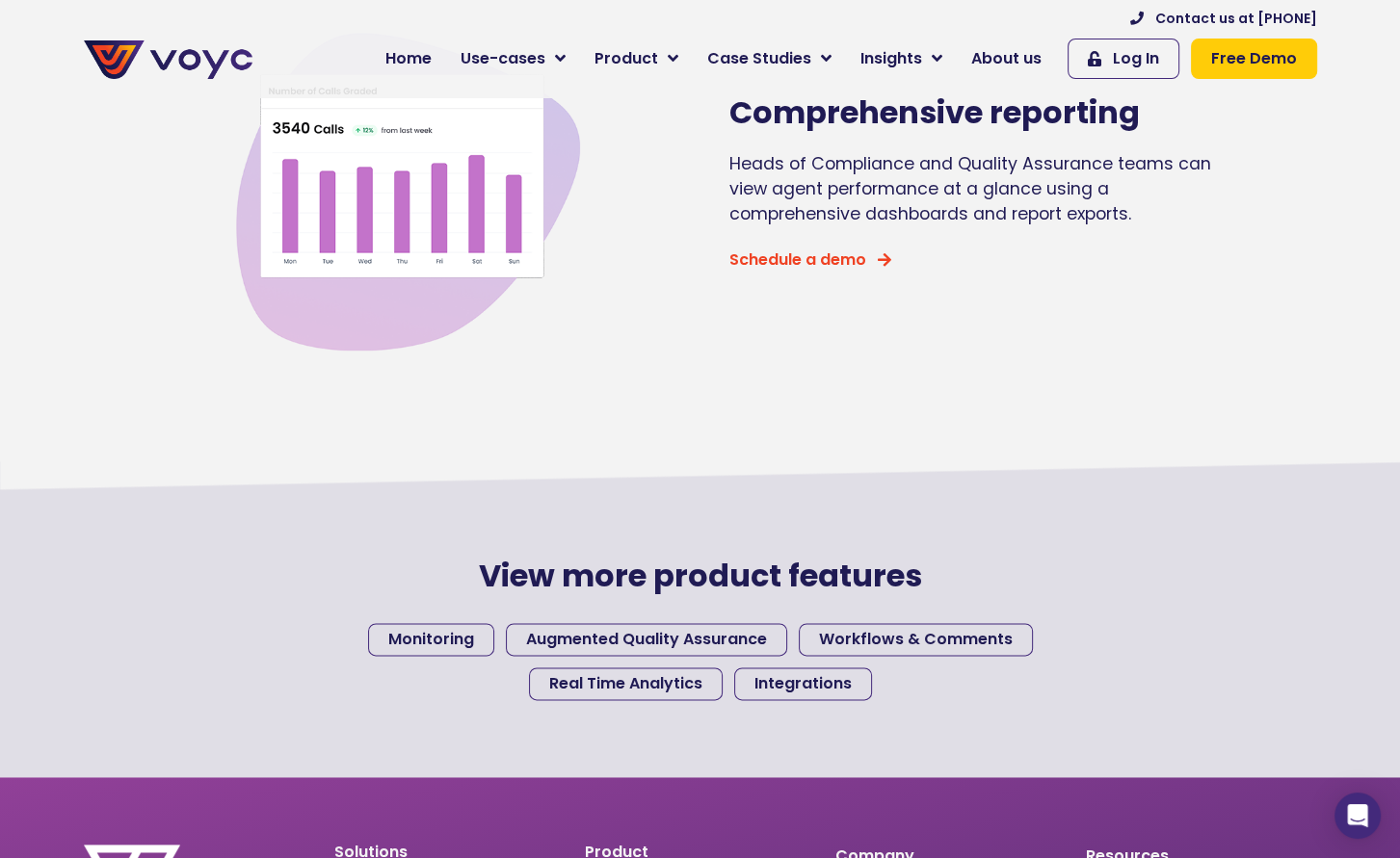 scroll, scrollTop: 2926, scrollLeft: 0, axis: vertical 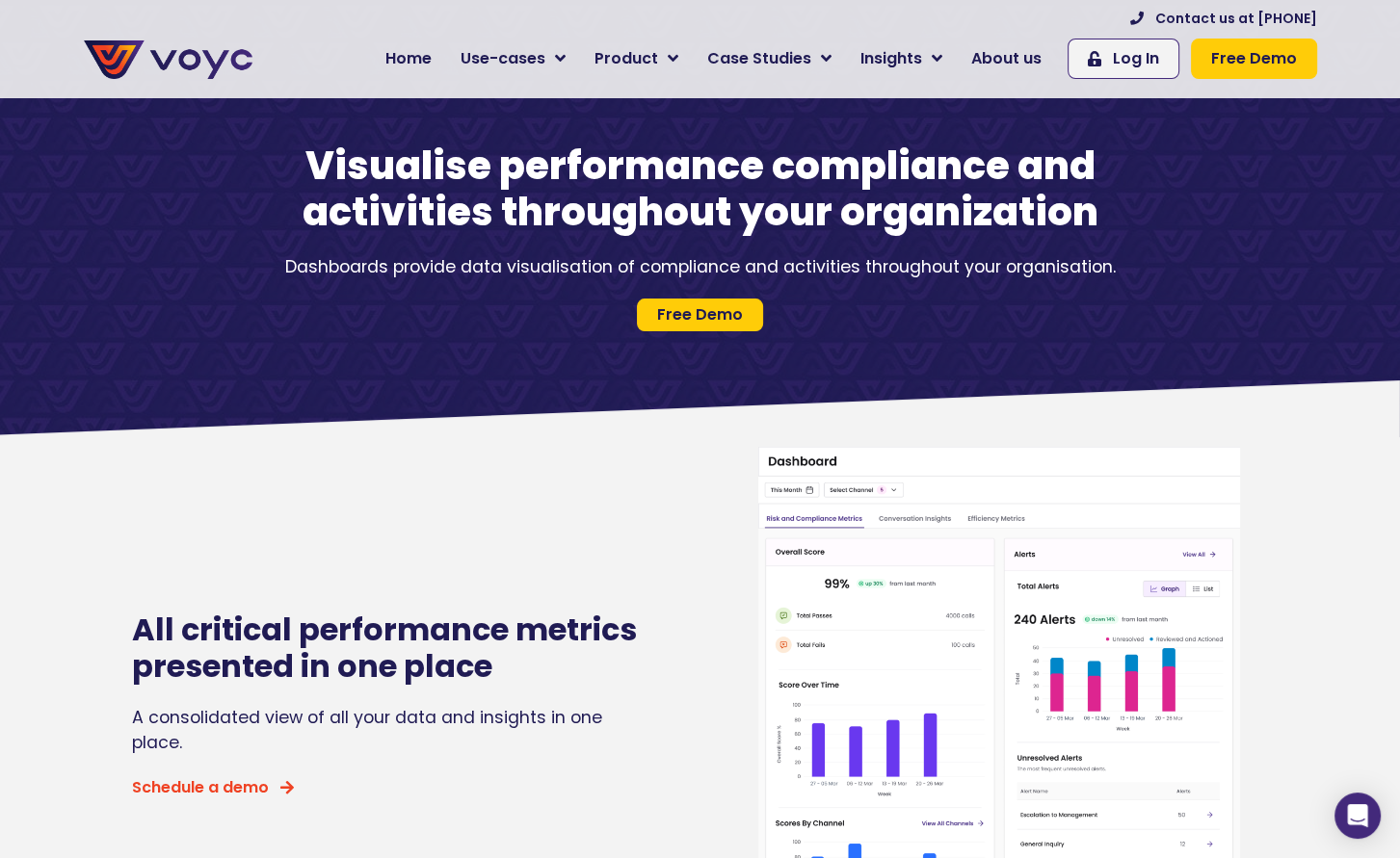 drag, startPoint x: 439, startPoint y: 585, endPoint x: 285, endPoint y: 10, distance: 595.2655 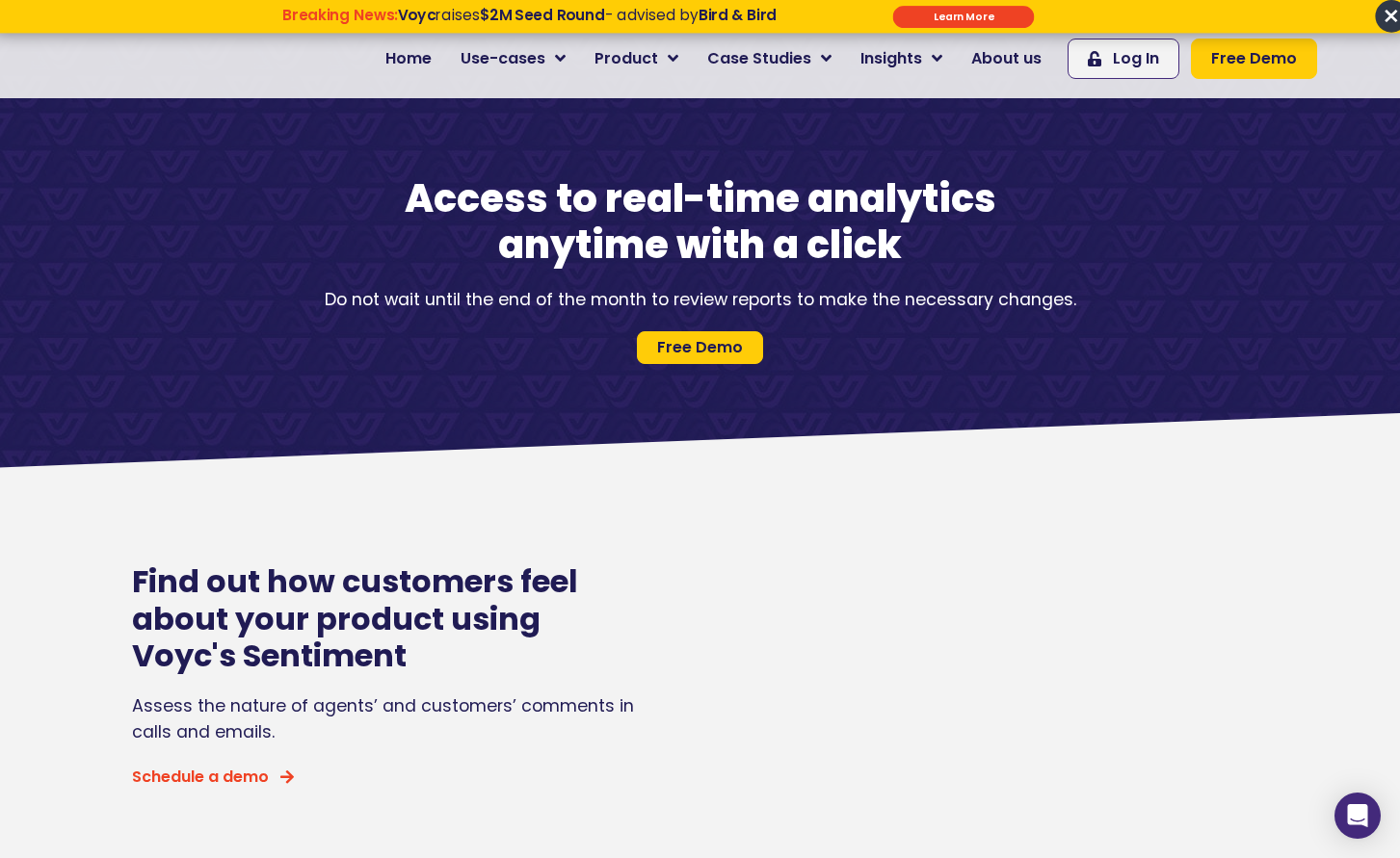 scroll, scrollTop: 0, scrollLeft: 0, axis: both 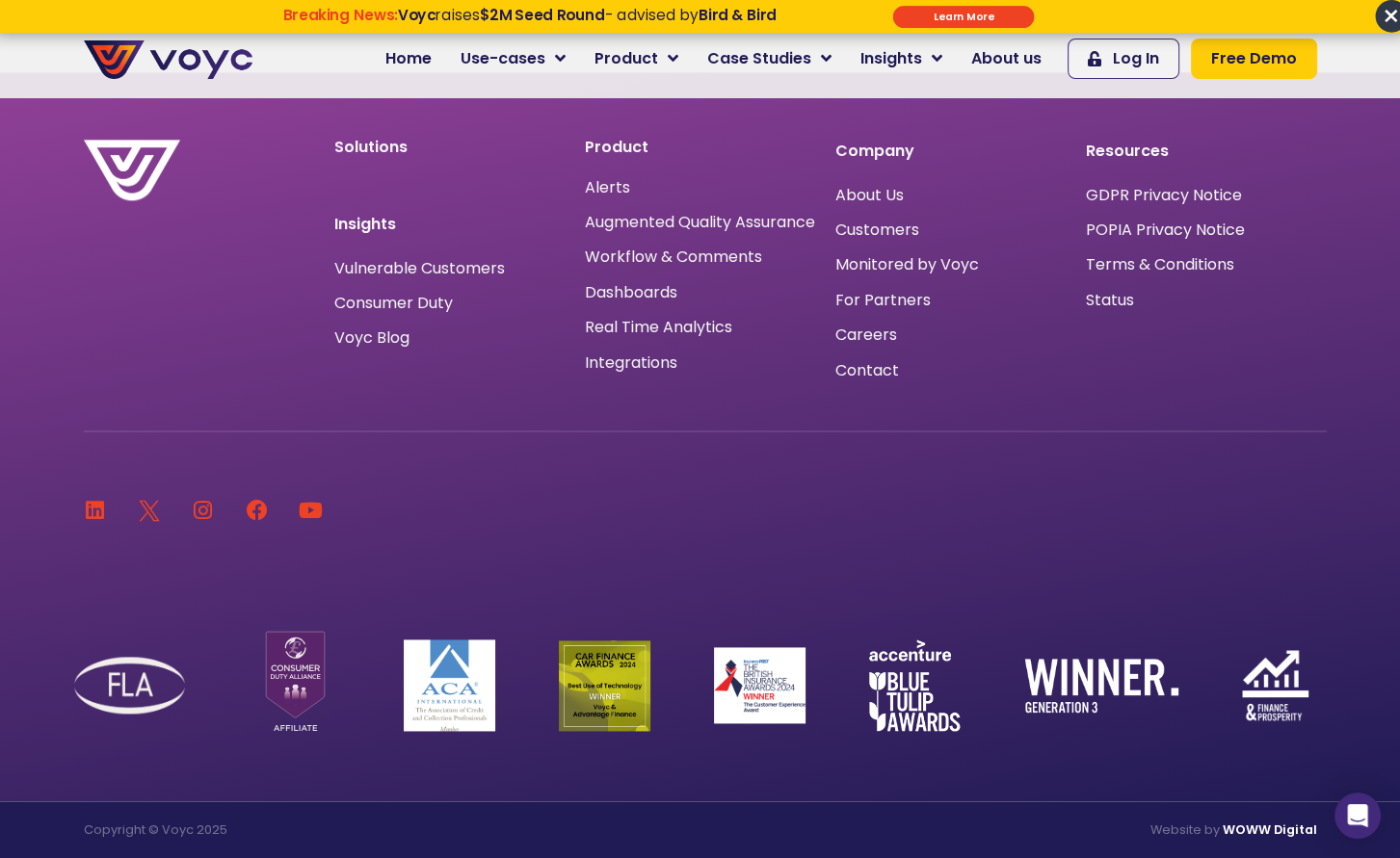 click on "Integrations" at bounding box center [631, 363] 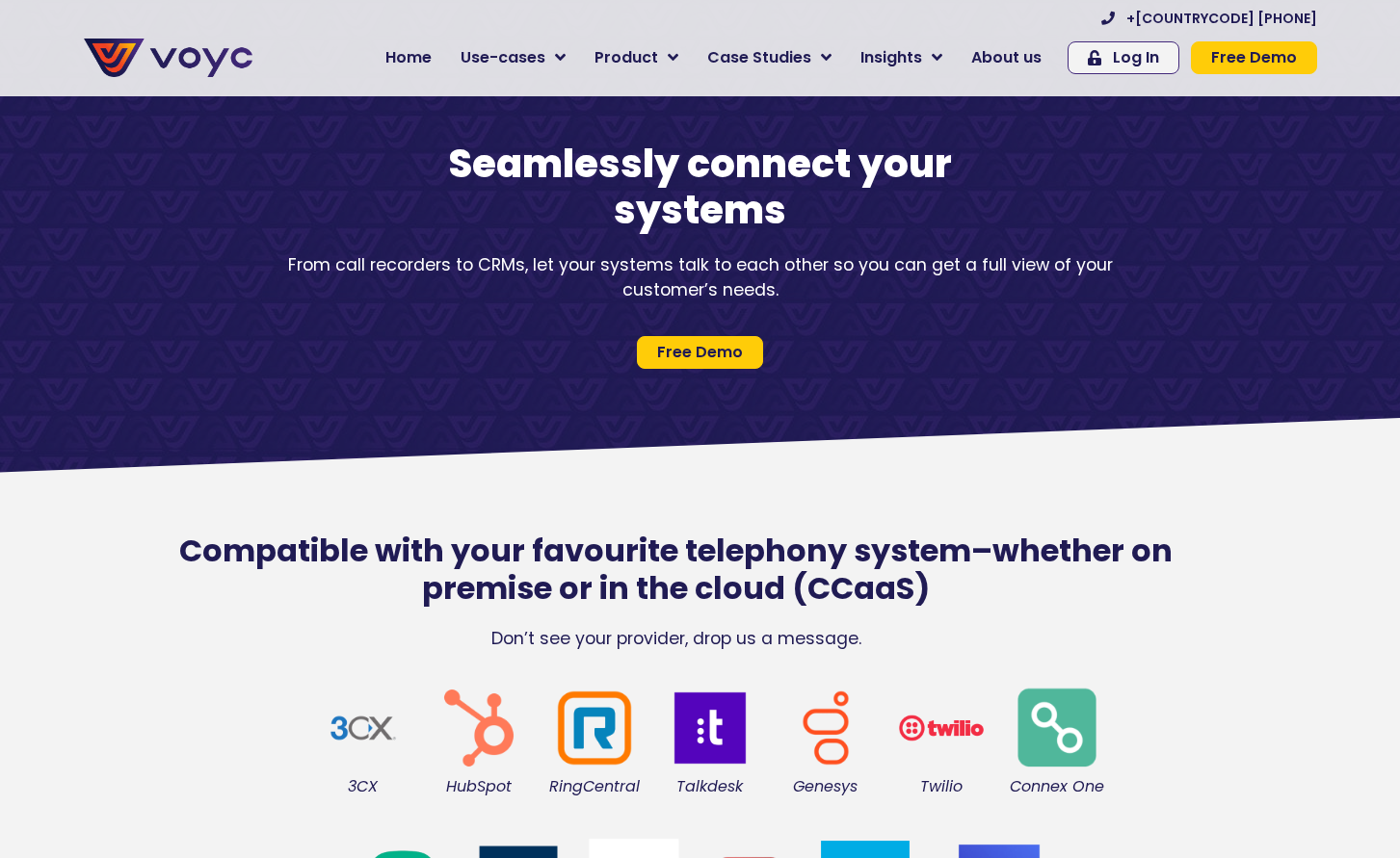 scroll, scrollTop: 0, scrollLeft: 0, axis: both 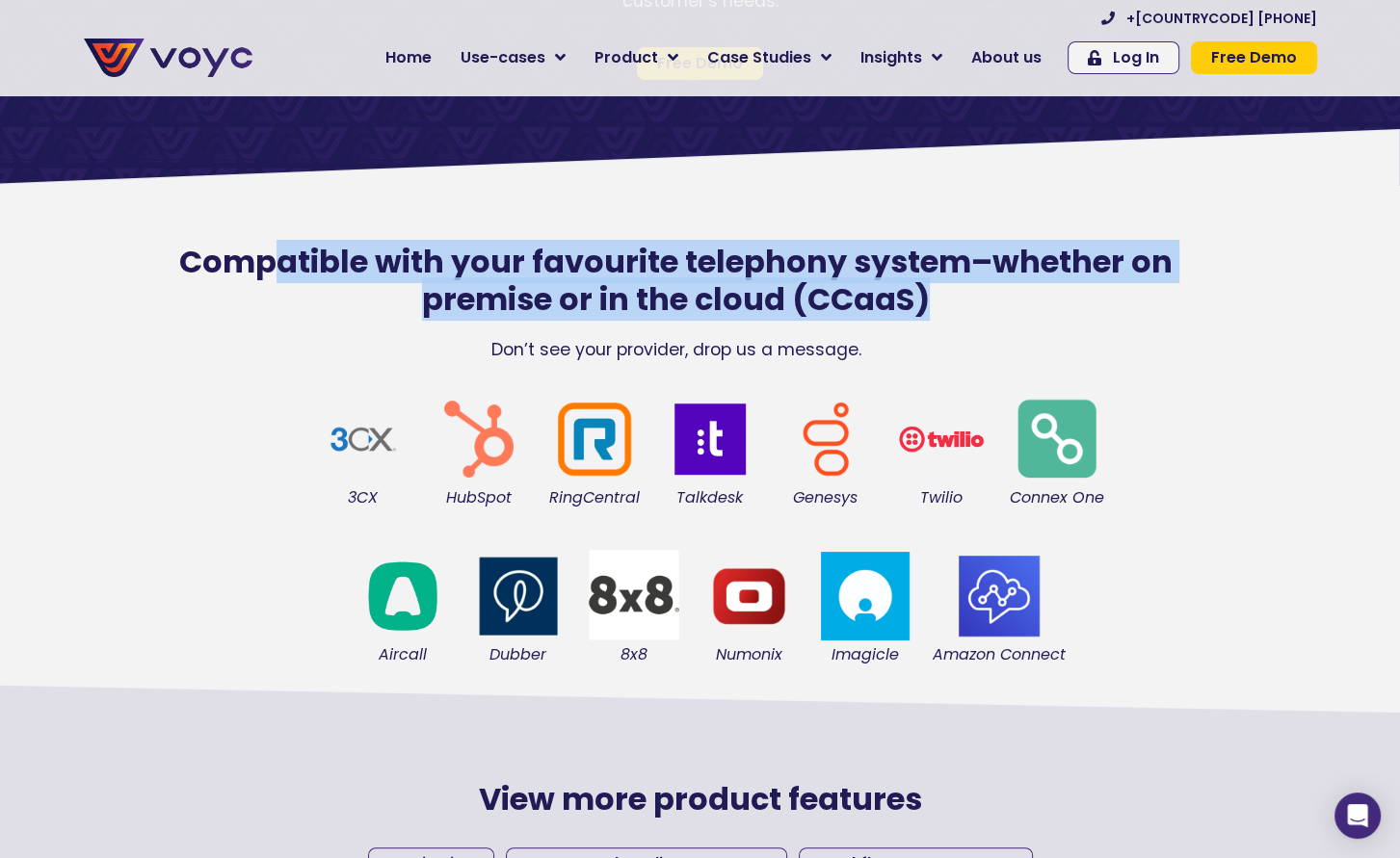 drag, startPoint x: 958, startPoint y: 307, endPoint x: 509, endPoint y: 279, distance: 449.8722 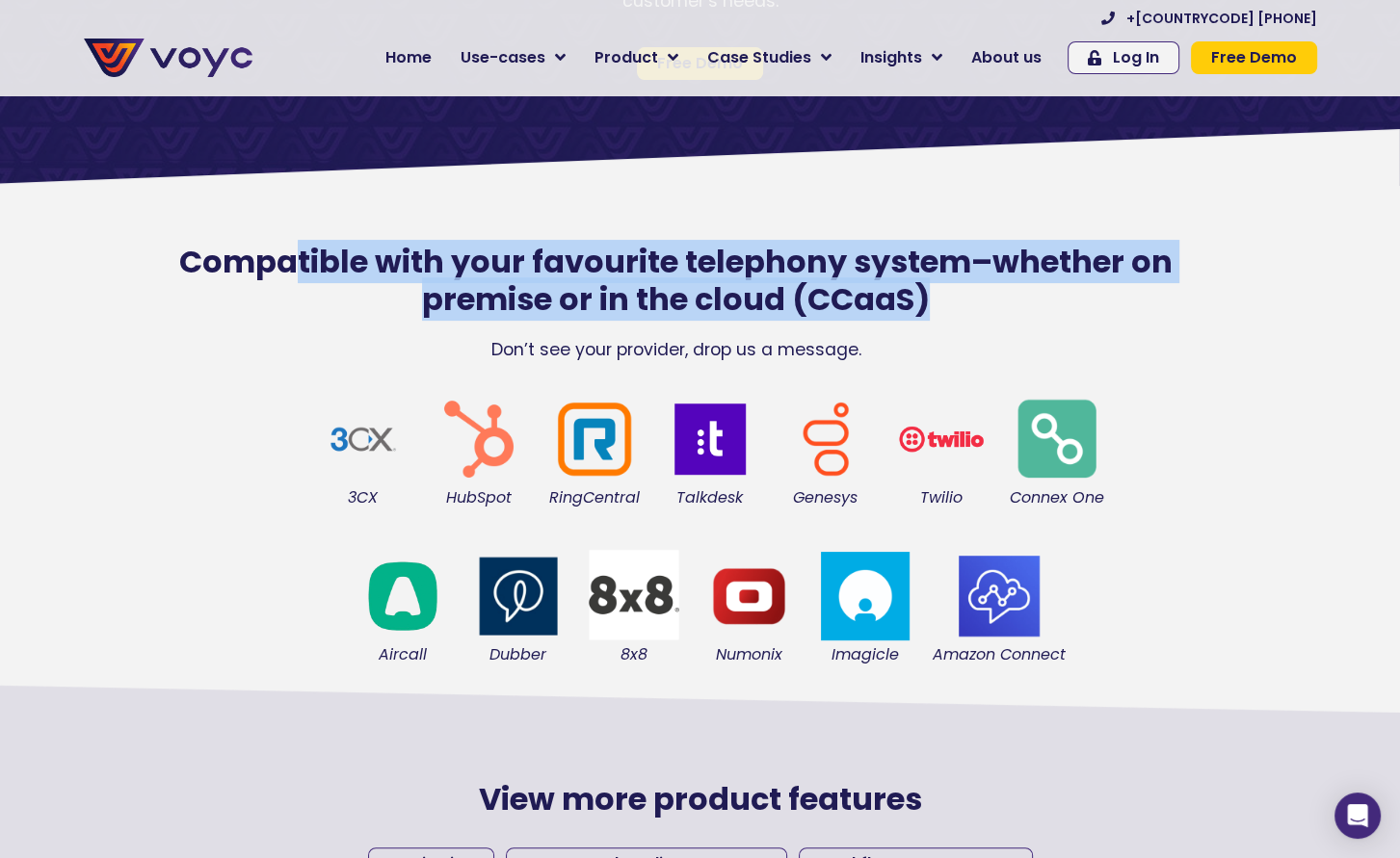 click on "Compatible with your favourite telephony system–whether on premise or in the cloud (CCaaS)" at bounding box center [676, 280] 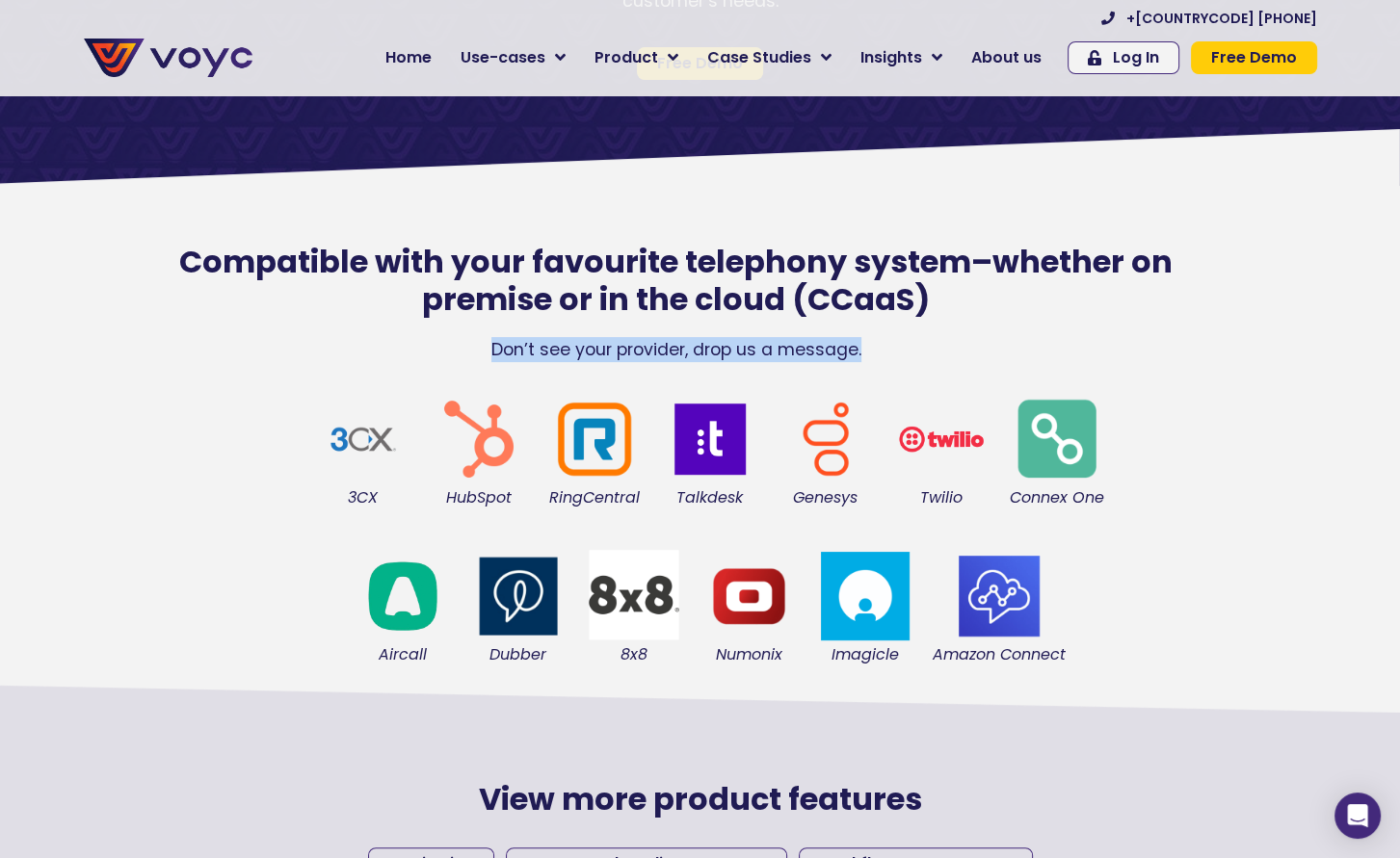 drag, startPoint x: 493, startPoint y: 357, endPoint x: 894, endPoint y: 368, distance: 401.15084 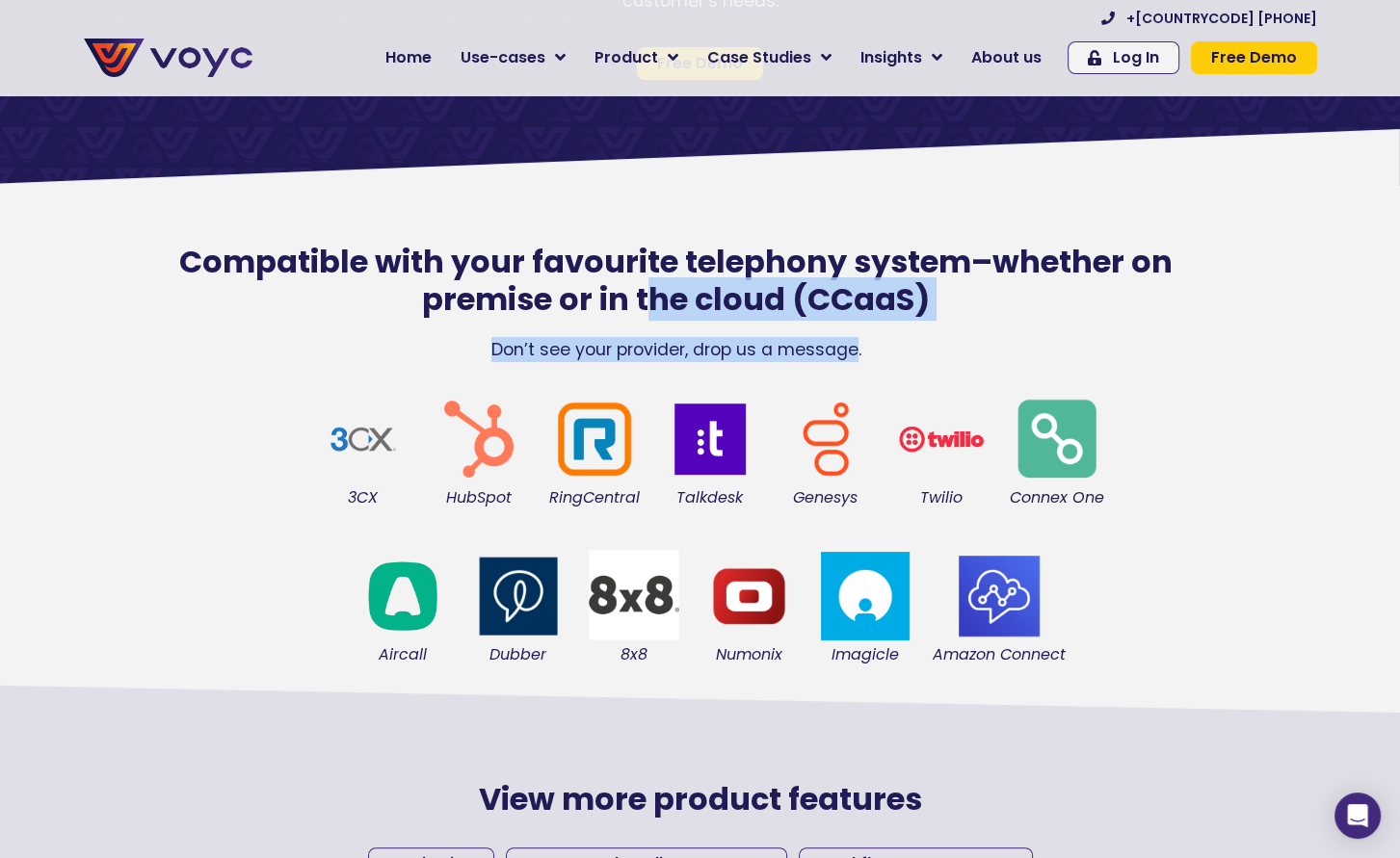 drag, startPoint x: 857, startPoint y: 349, endPoint x: 649, endPoint y: 315, distance: 210.76053 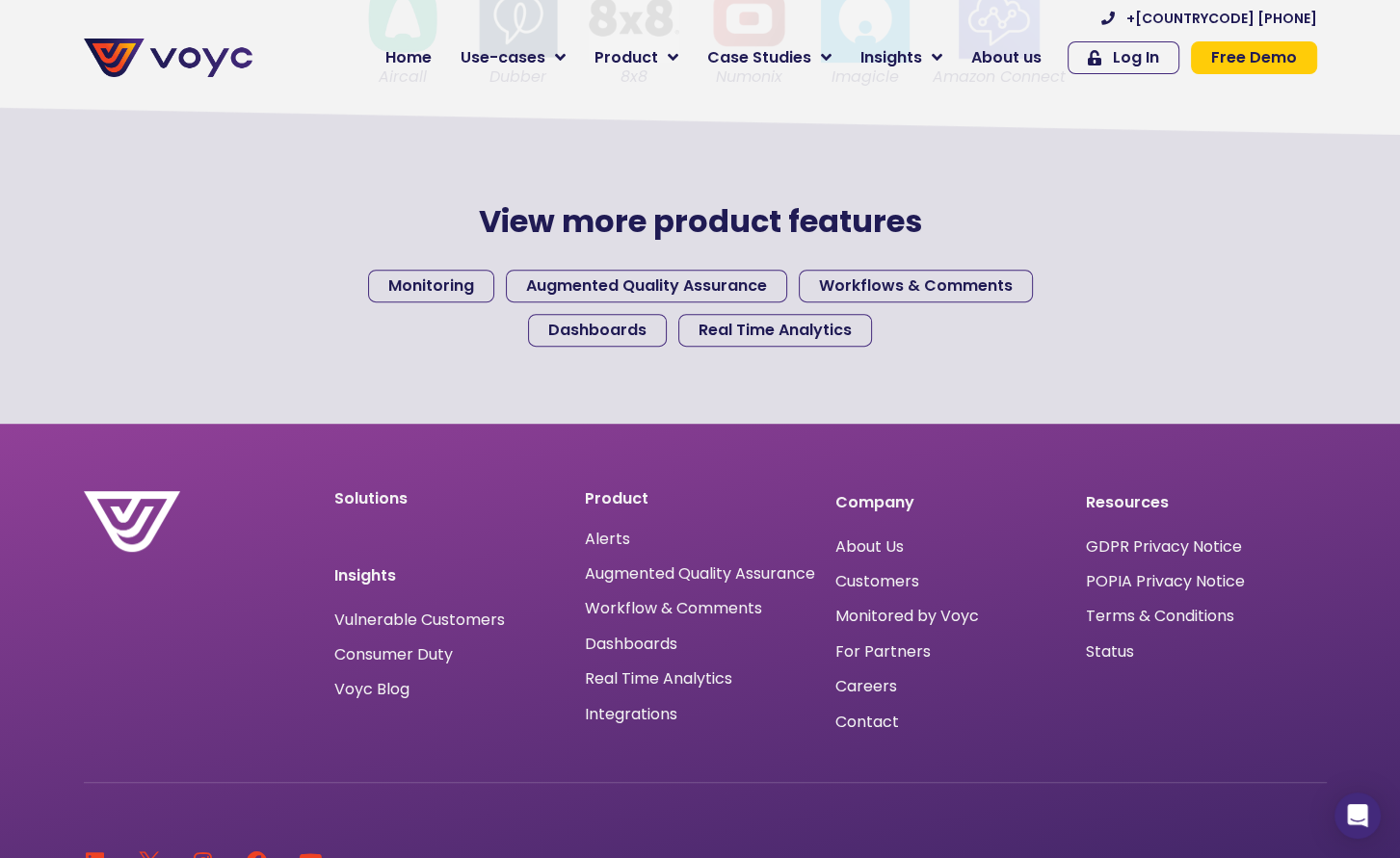 scroll, scrollTop: 963, scrollLeft: 0, axis: vertical 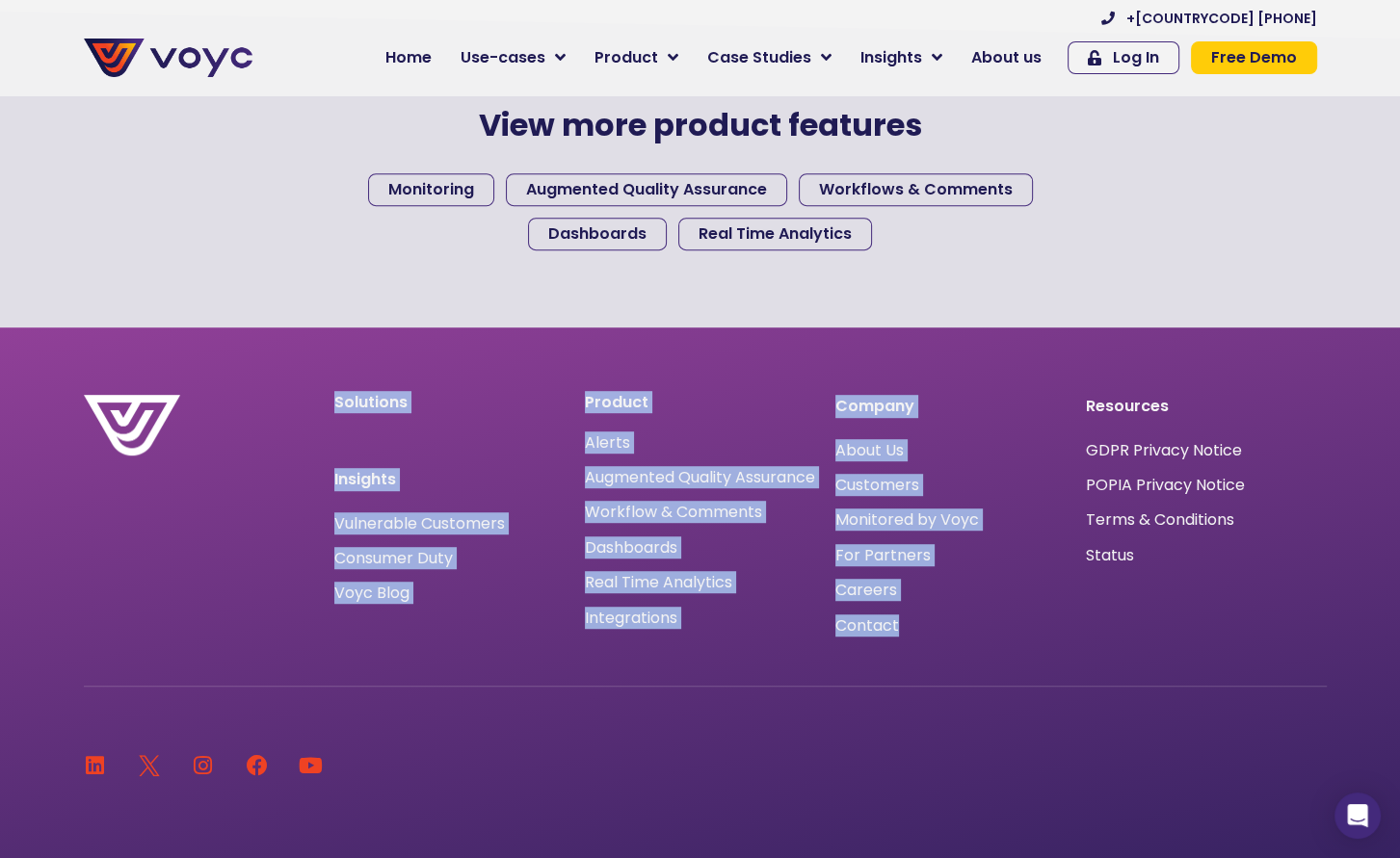 drag, startPoint x: 329, startPoint y: 380, endPoint x: 993, endPoint y: 646, distance: 715.2985 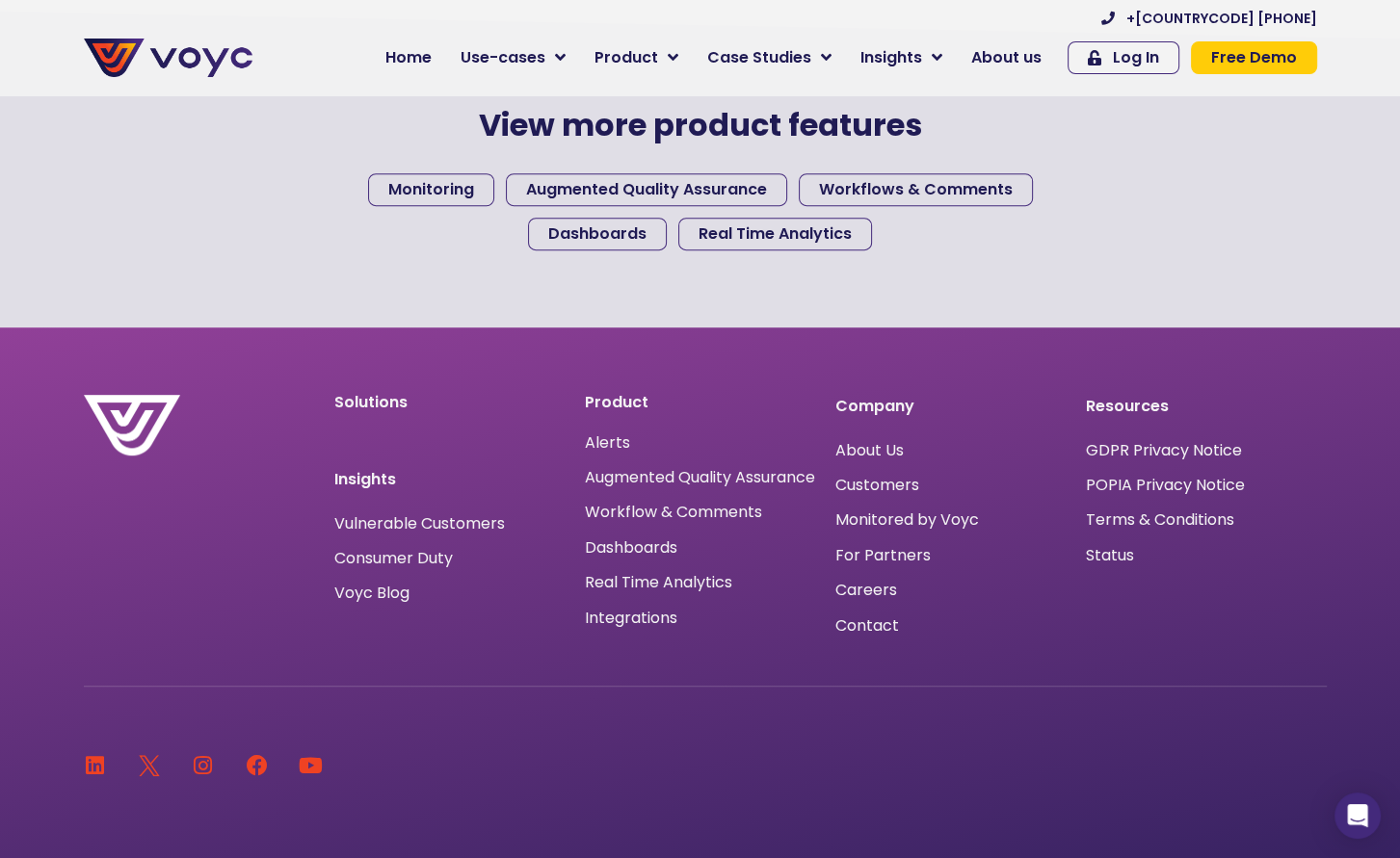 click on "Company
About Us
Customers
Monitored by Voyc
For Partners
Careers
Contact" at bounding box center (951, 516) 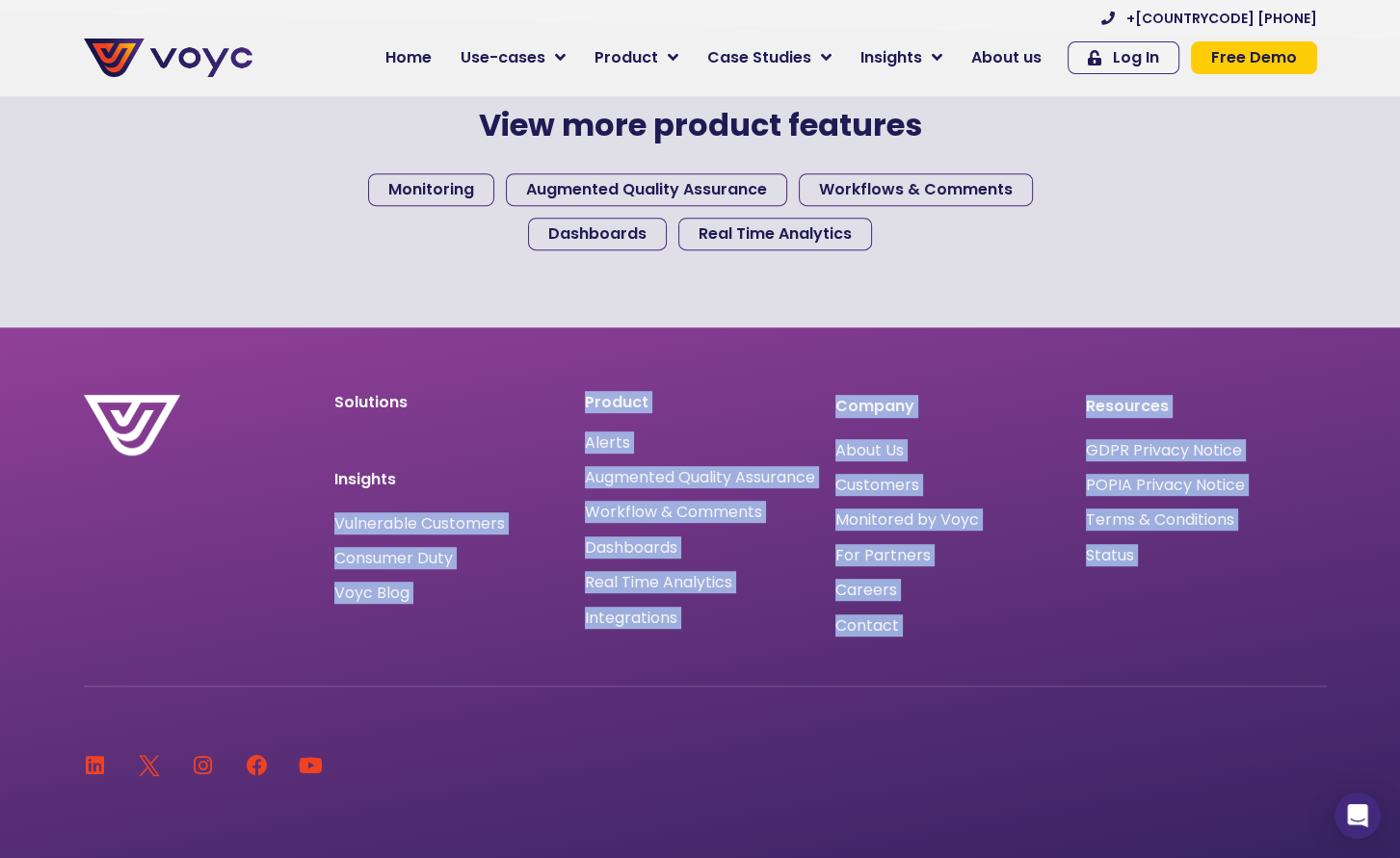 drag, startPoint x: 1225, startPoint y: 661, endPoint x: 543, endPoint y: 492, distance: 702.6272 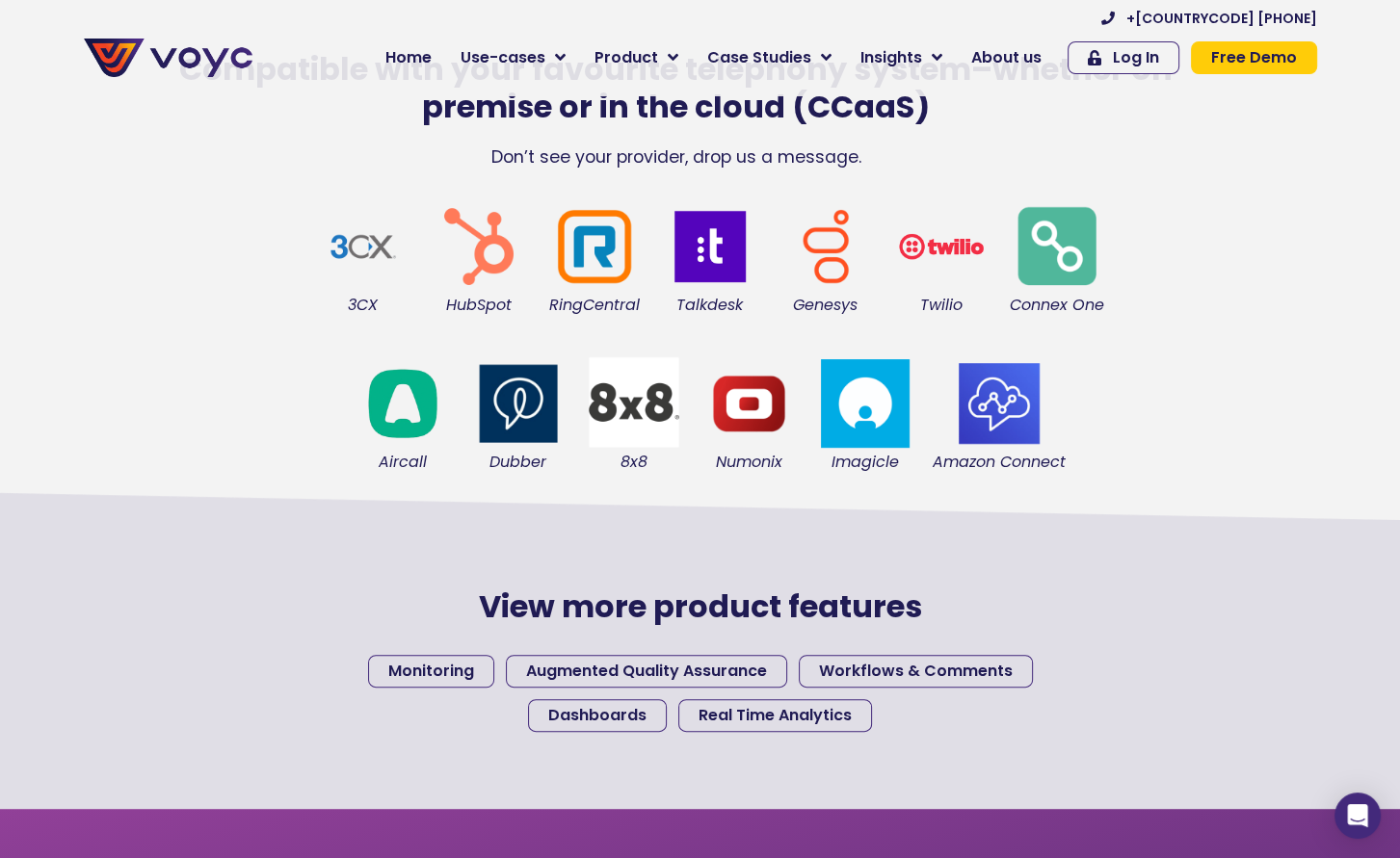click on "View more product features
Monitoring
Augmented Quality Assurance
Workflows & Comments
Dashboards
Real Time Analytics" at bounding box center (700, 650) 